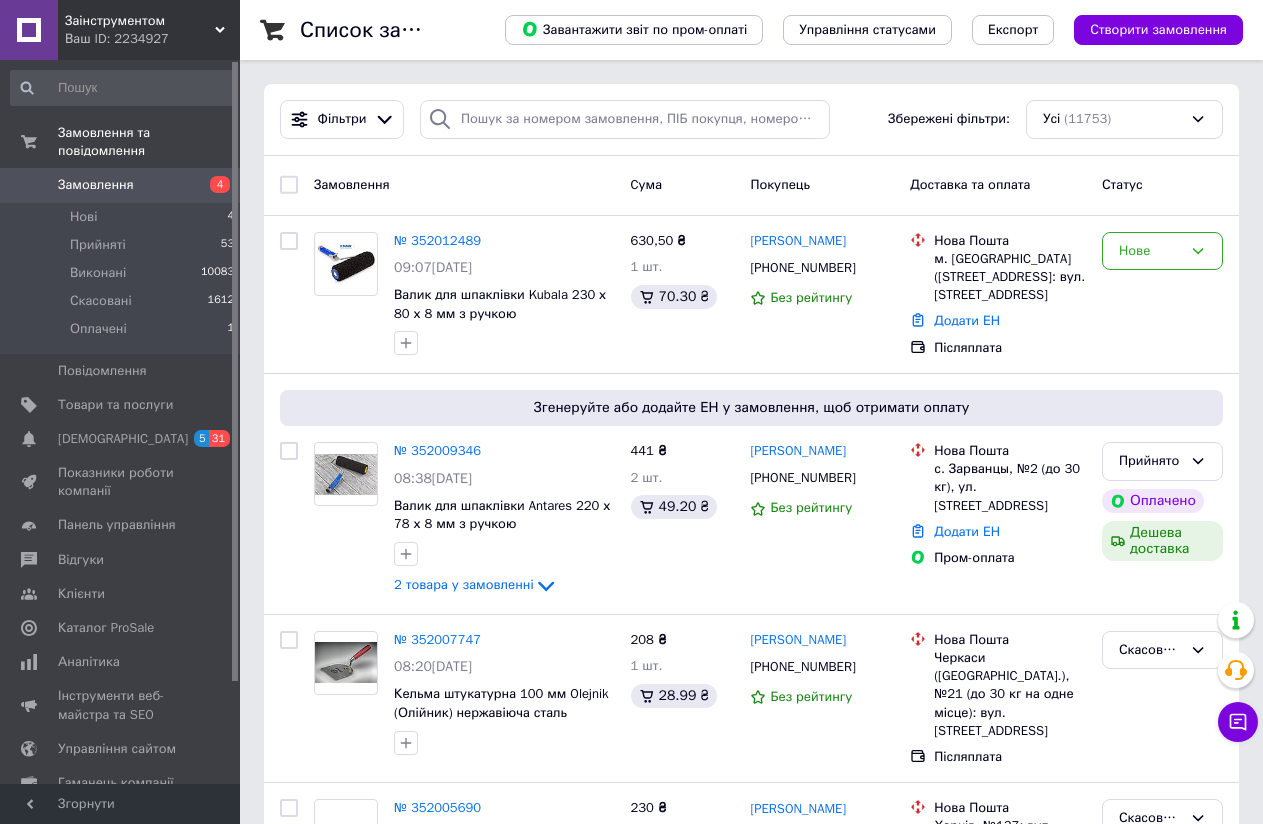 scroll, scrollTop: 0, scrollLeft: 0, axis: both 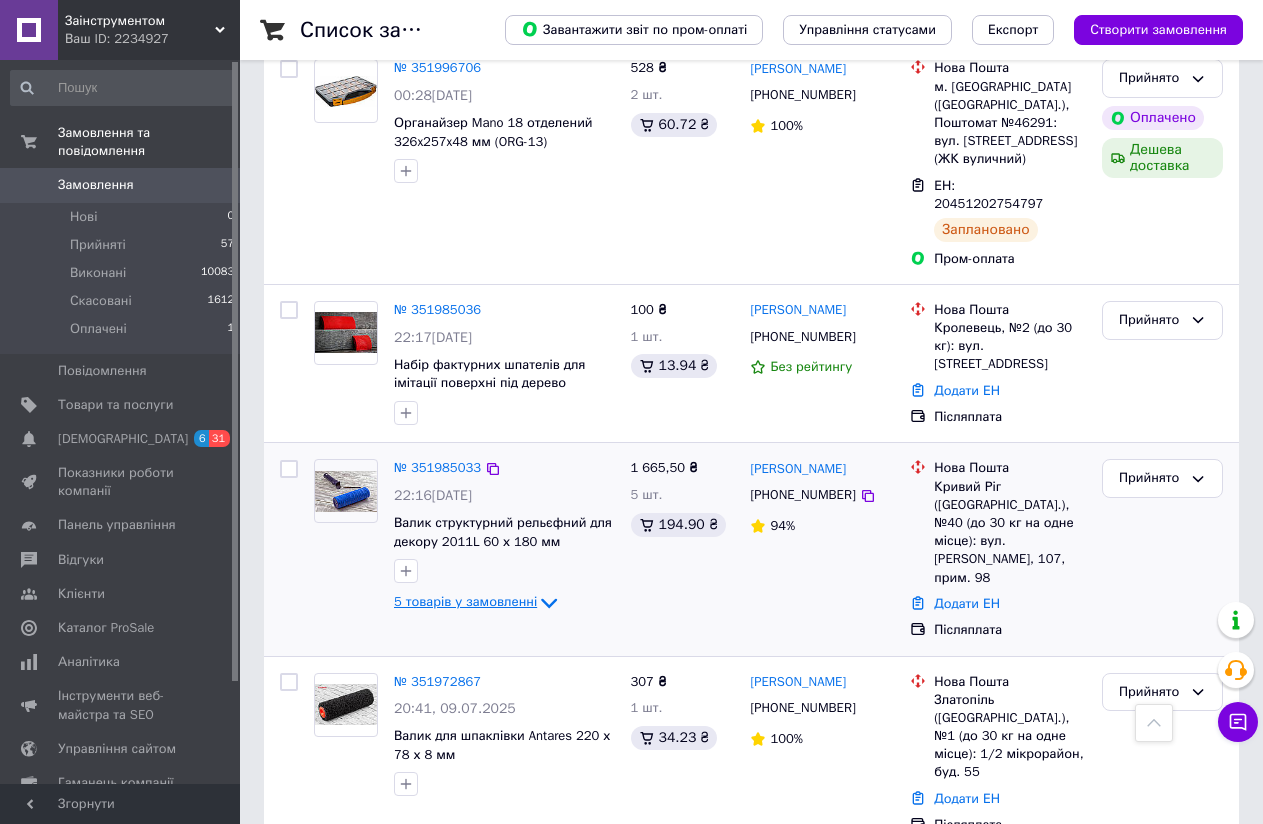click 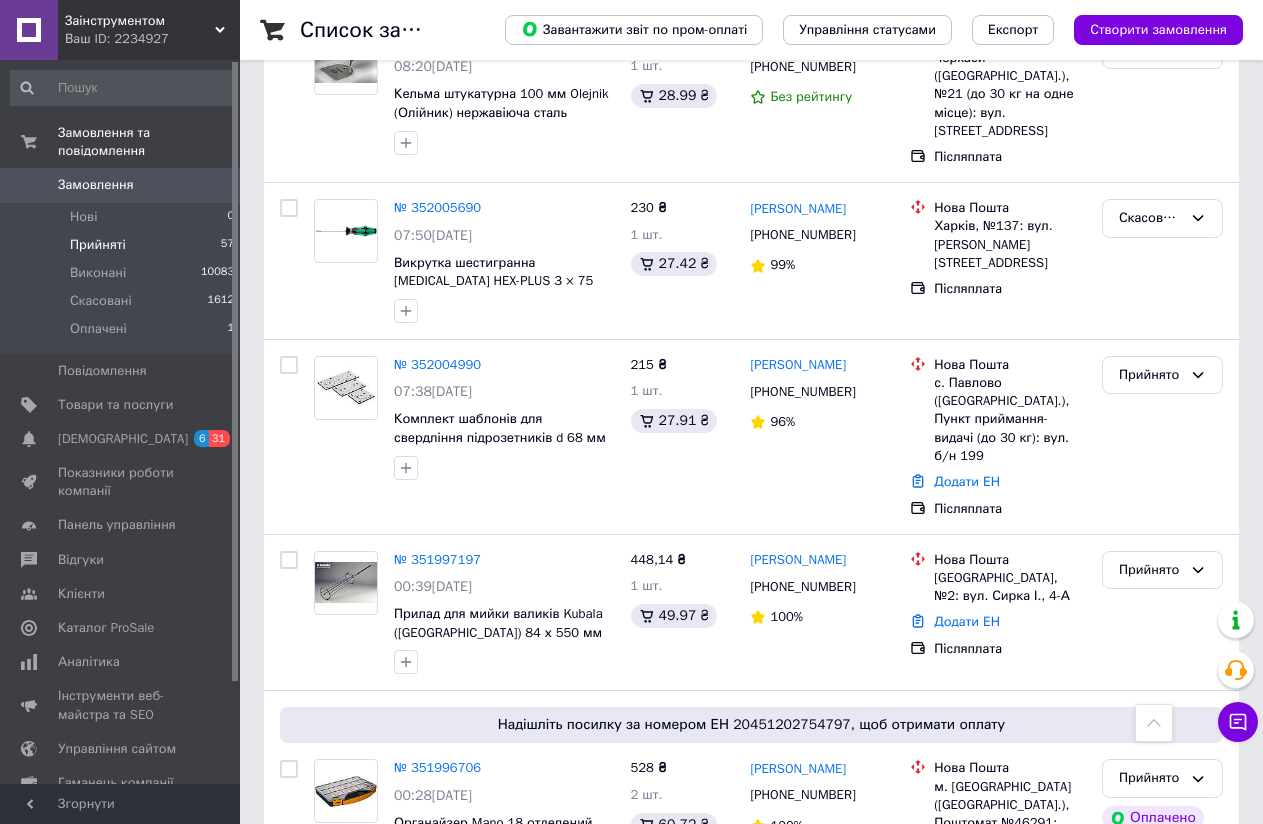 scroll, scrollTop: 0, scrollLeft: 0, axis: both 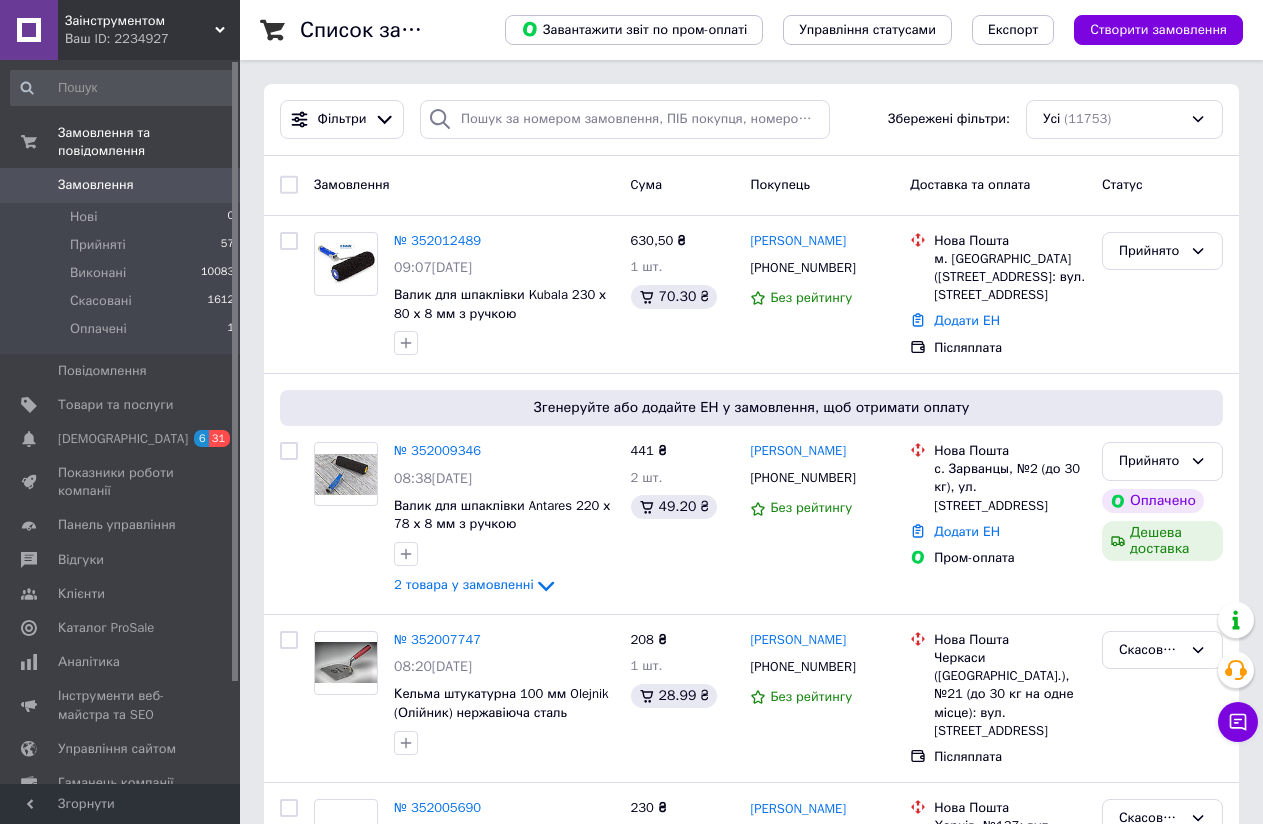click on "Ваш ID: 2234927" at bounding box center (152, 39) 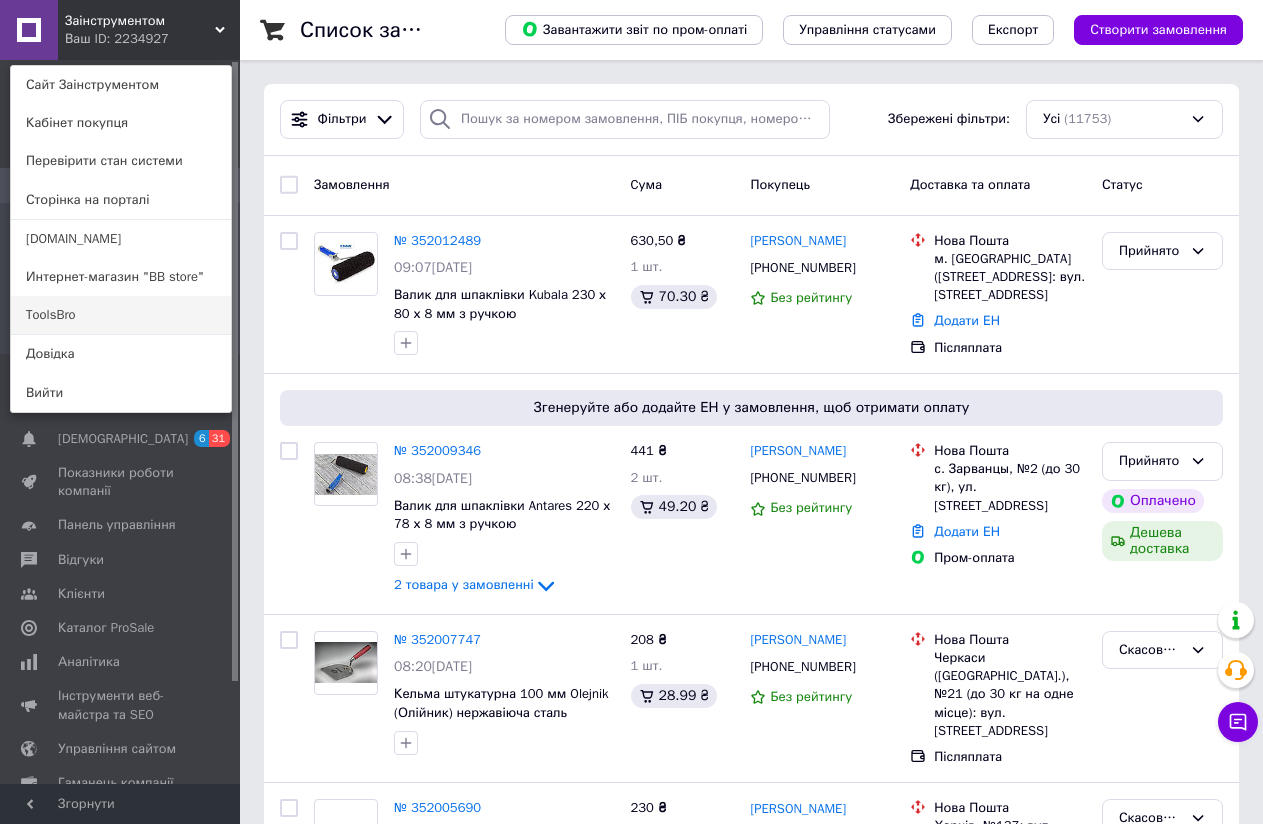 click on "ToolsBro" at bounding box center (121, 315) 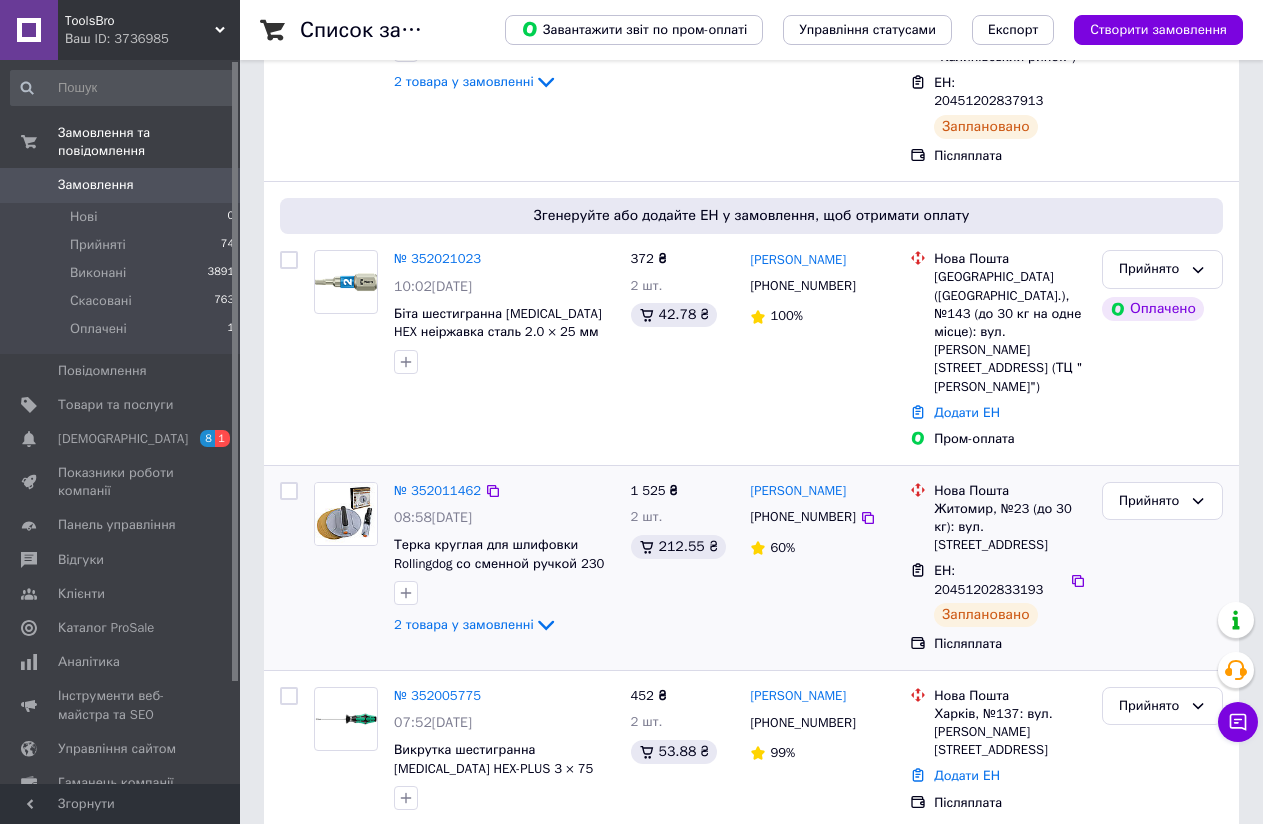 scroll, scrollTop: 0, scrollLeft: 0, axis: both 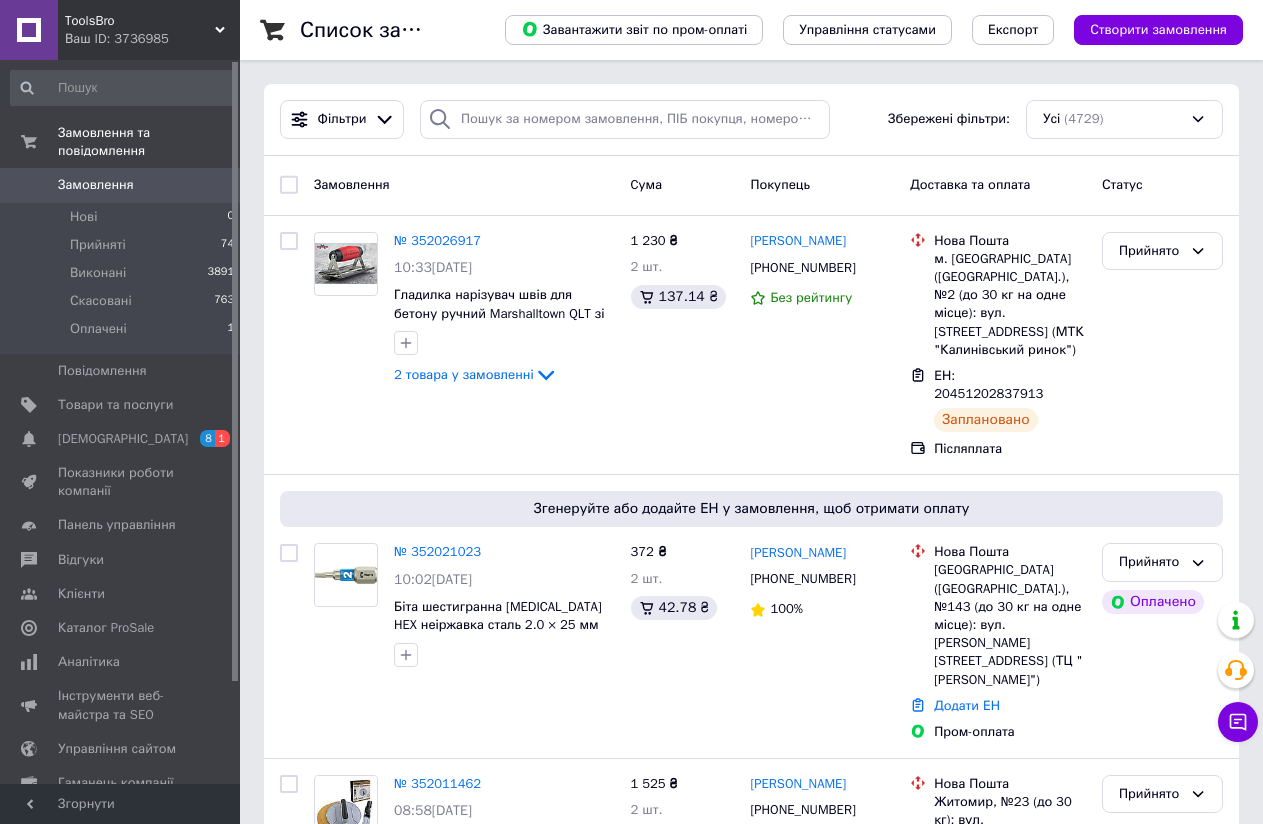 click 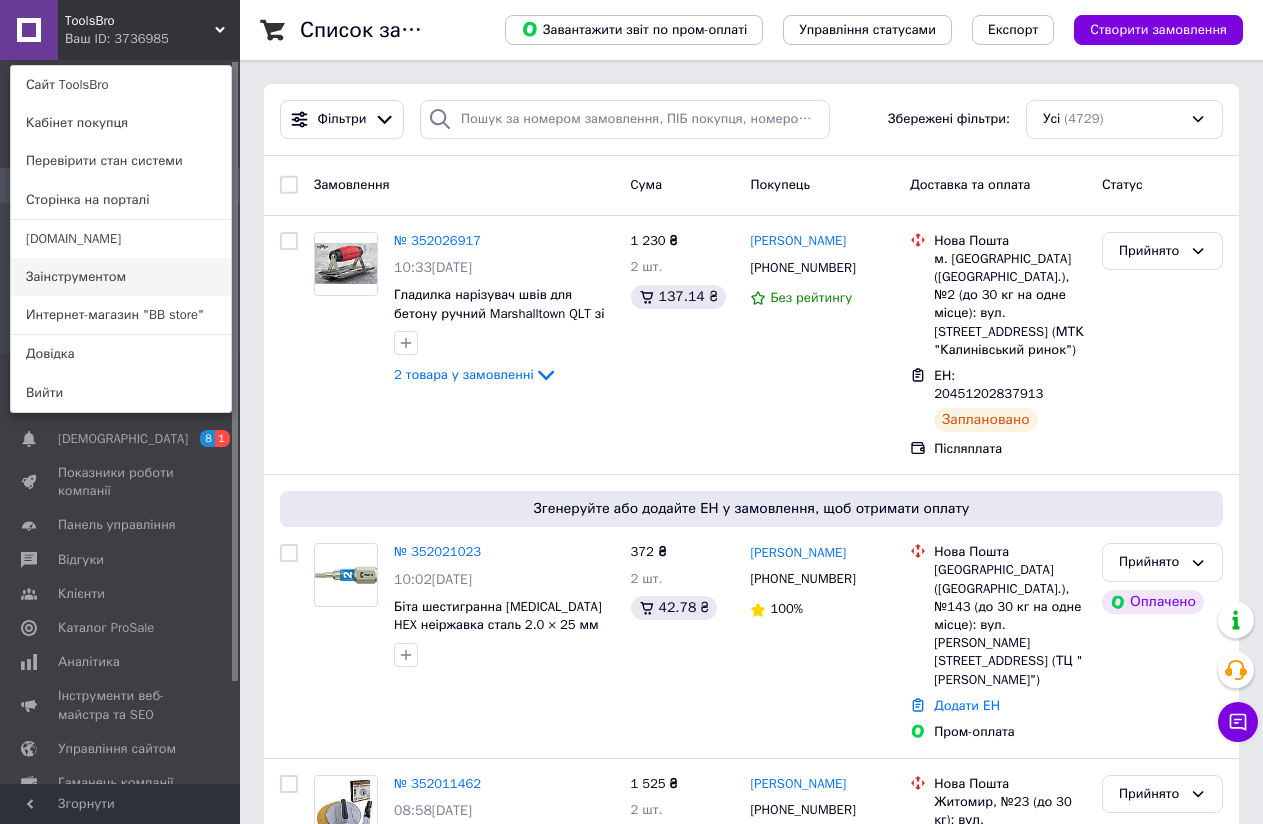 click on "Заінструментом" at bounding box center [121, 277] 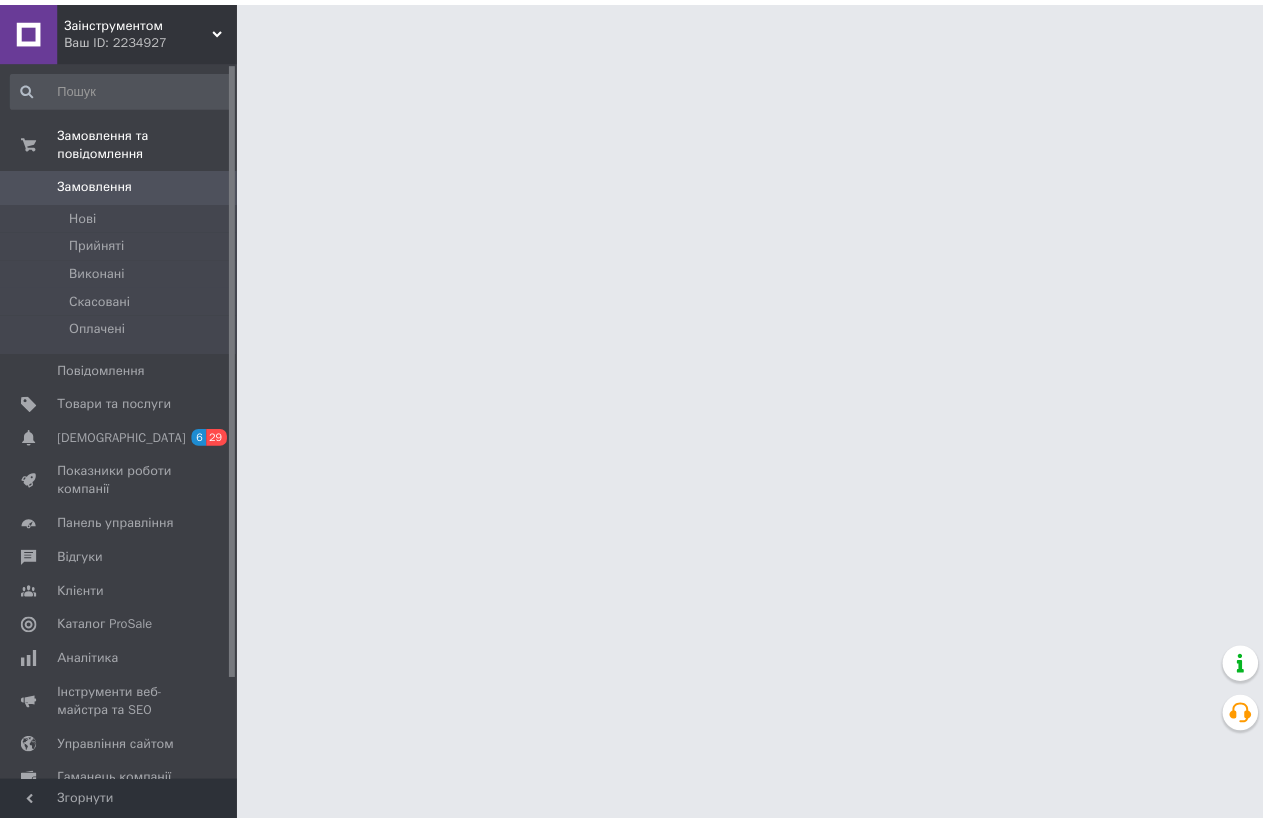 scroll, scrollTop: 0, scrollLeft: 0, axis: both 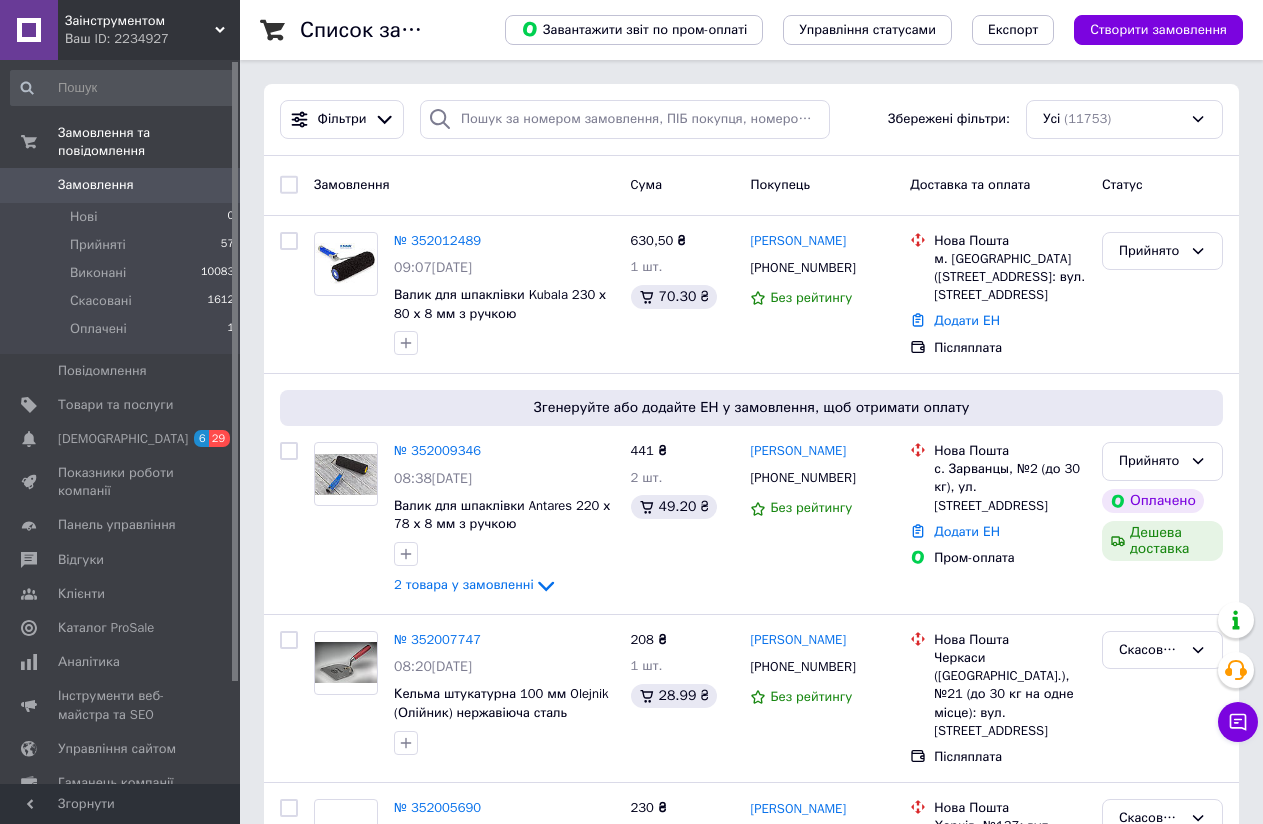 click on "Заінструментом" at bounding box center (140, 21) 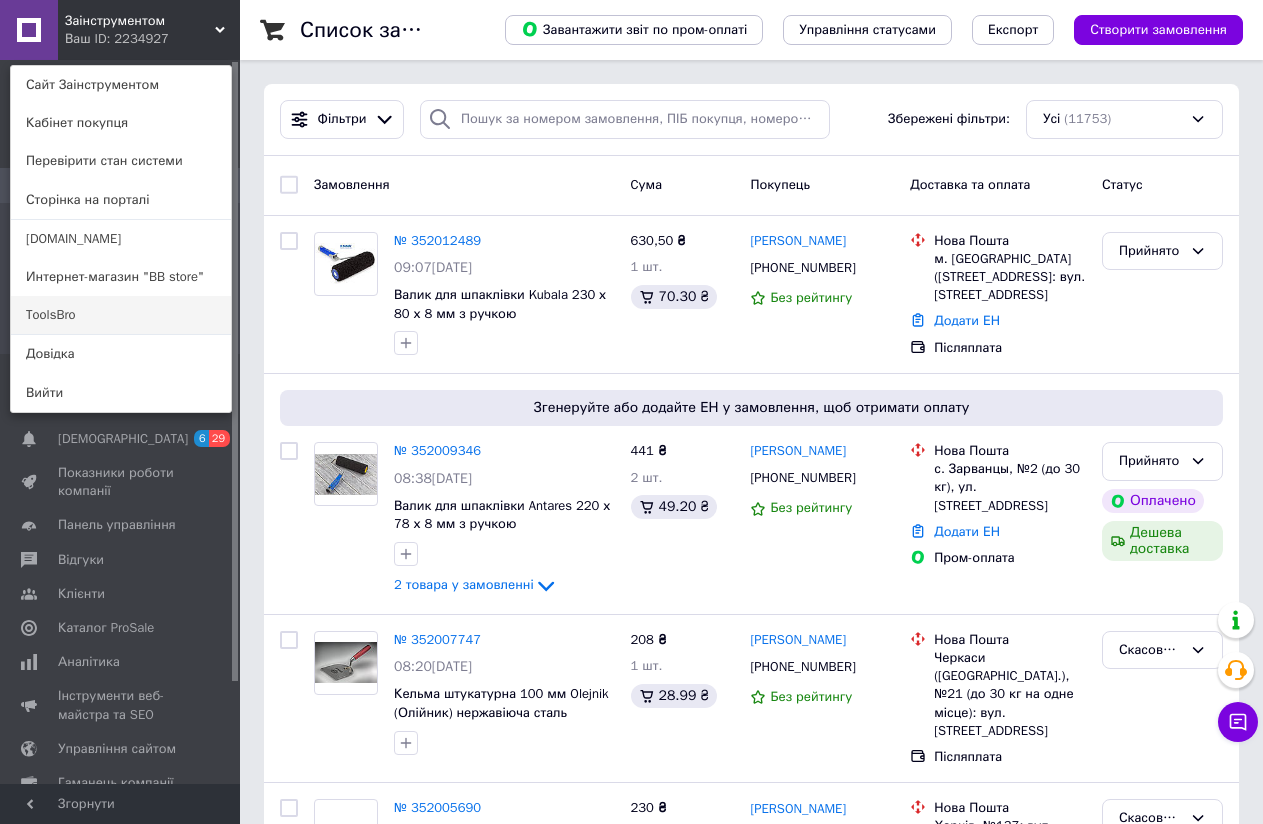 click on "ToolsBro" at bounding box center [121, 315] 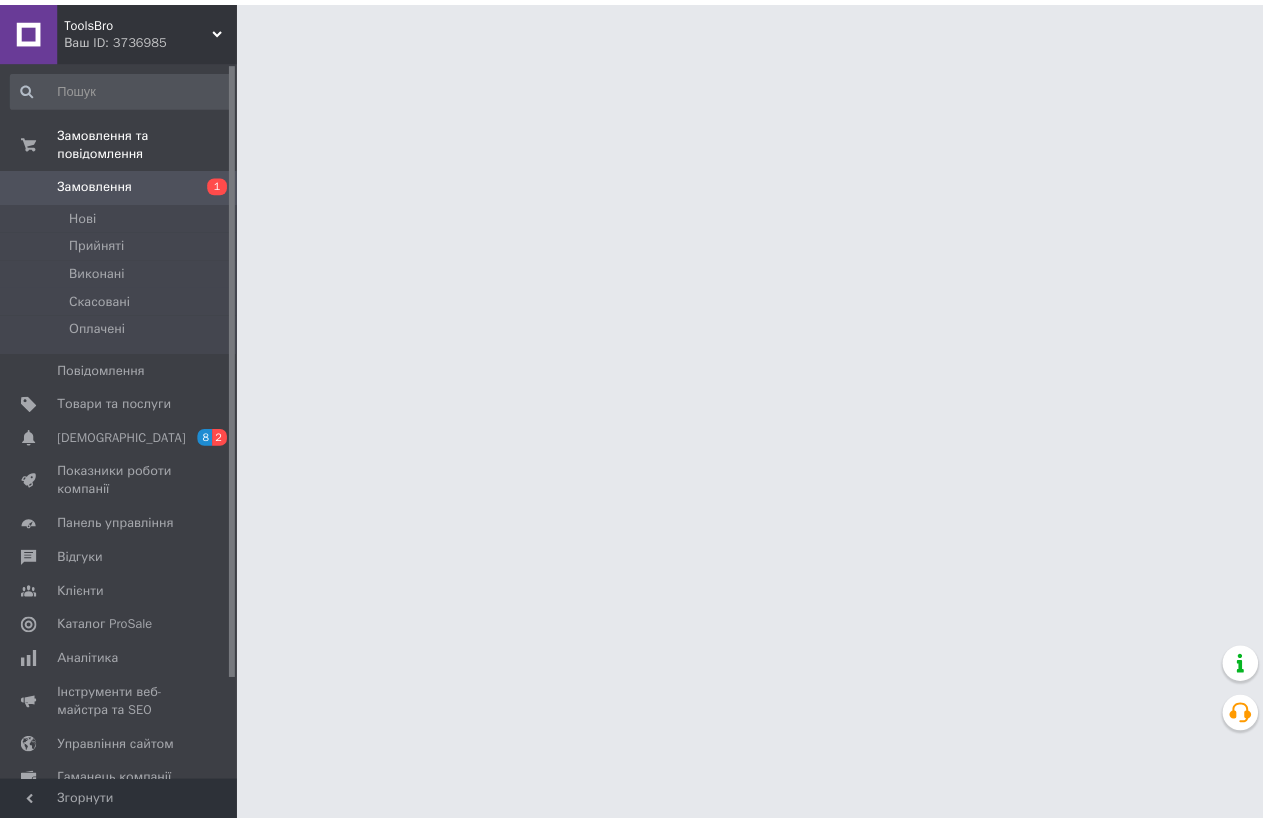scroll, scrollTop: 0, scrollLeft: 0, axis: both 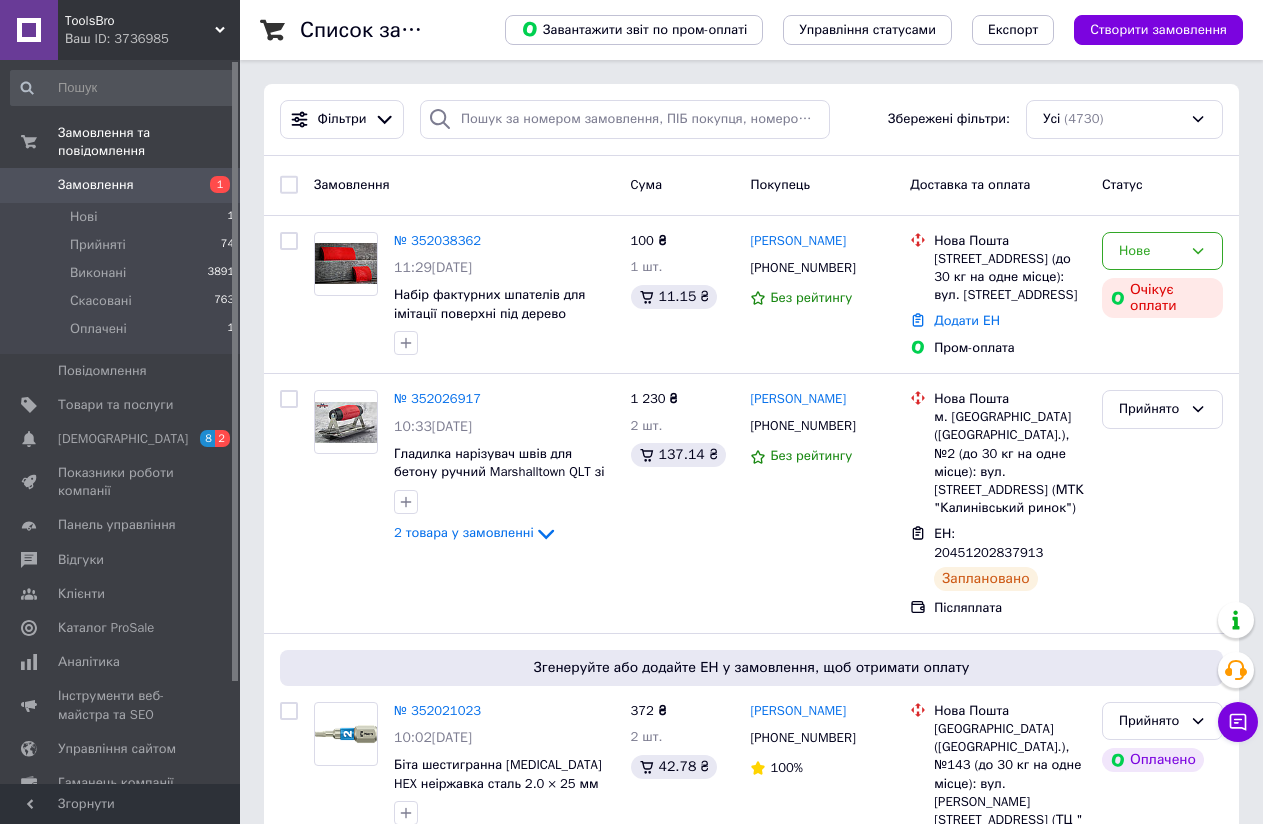 click on "Ваш ID: 3736985" at bounding box center (152, 39) 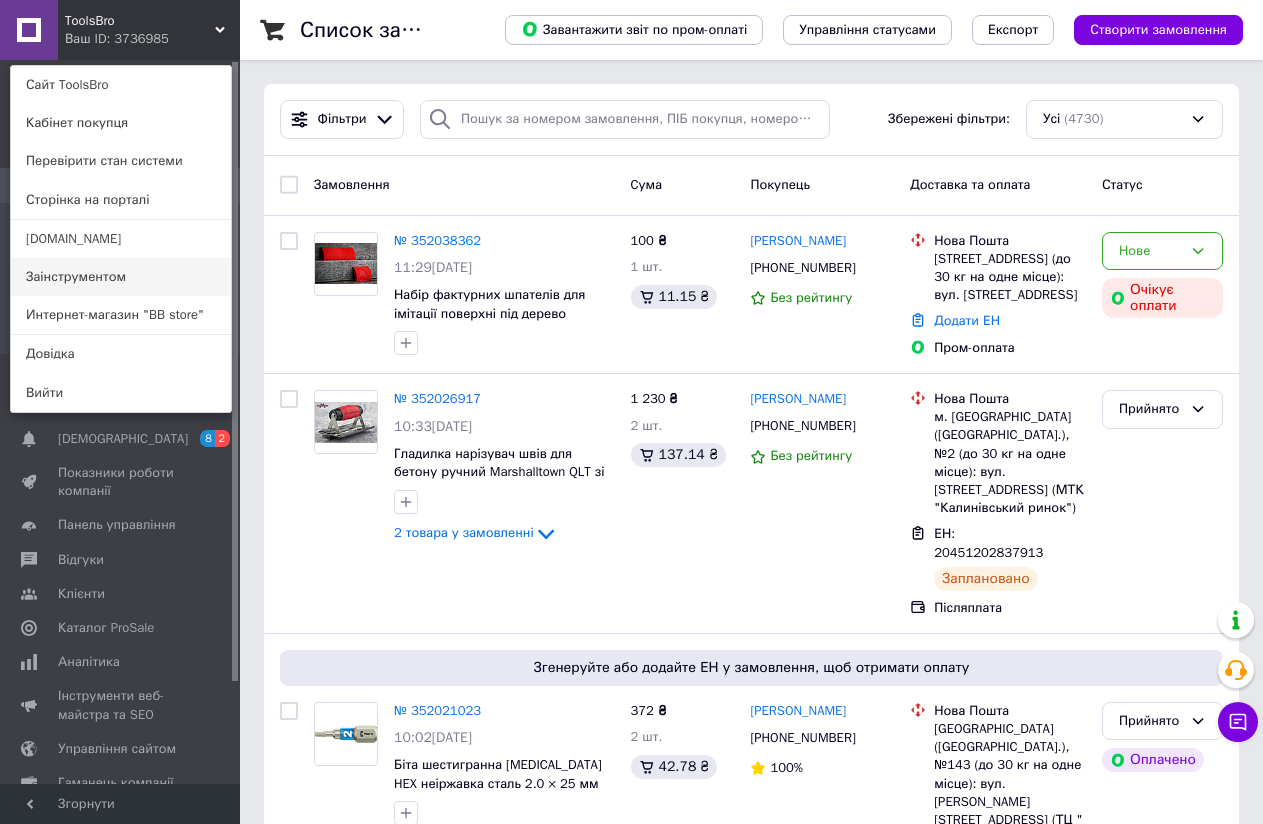 click on "Заінструментом" at bounding box center (121, 277) 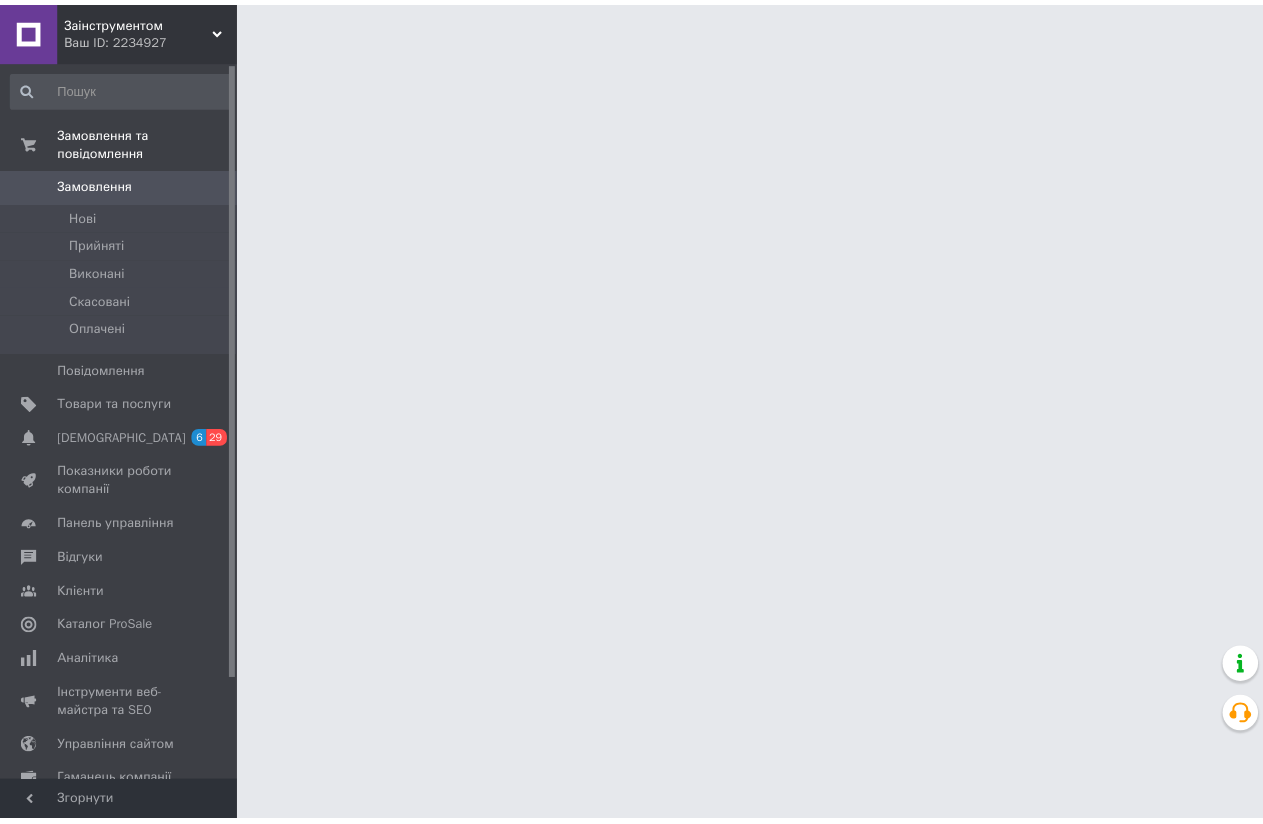 scroll, scrollTop: 0, scrollLeft: 0, axis: both 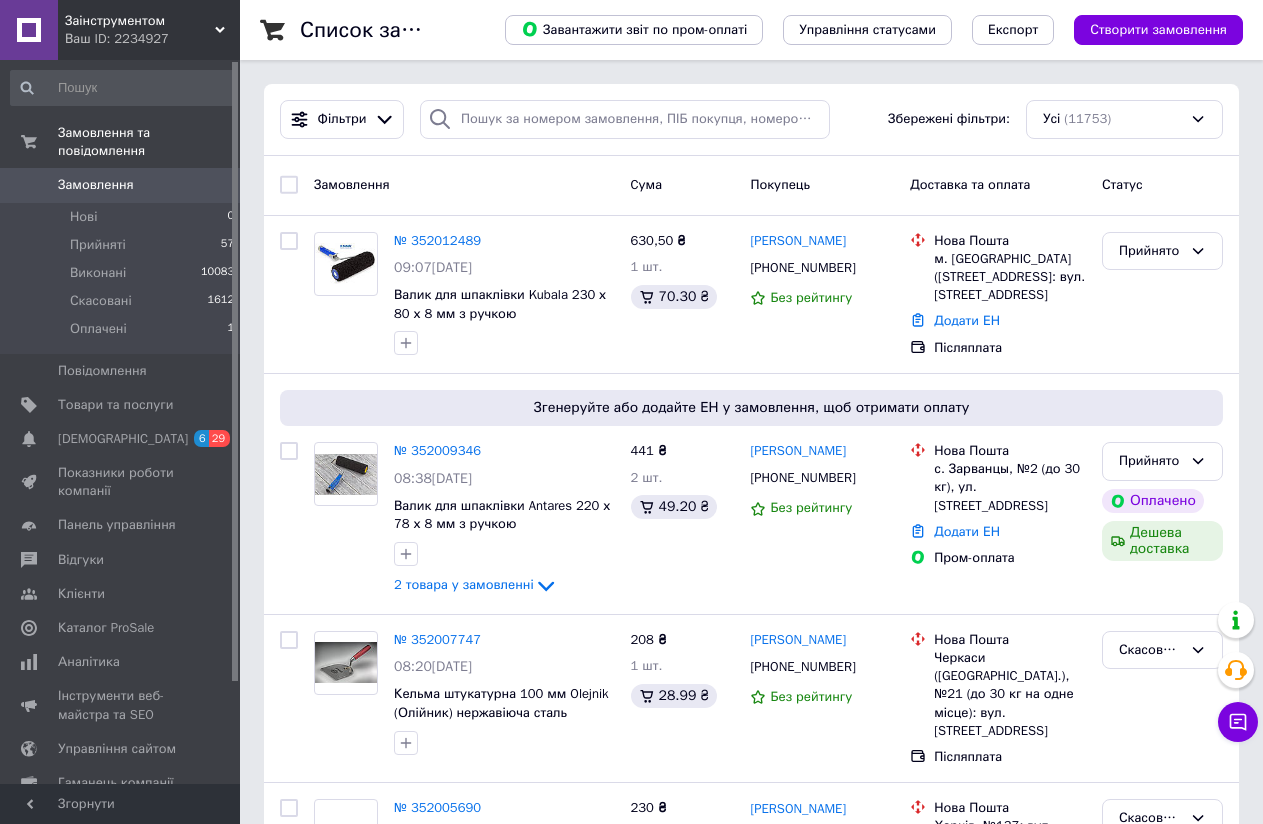 click on "Ваш ID: 2234927" at bounding box center (152, 39) 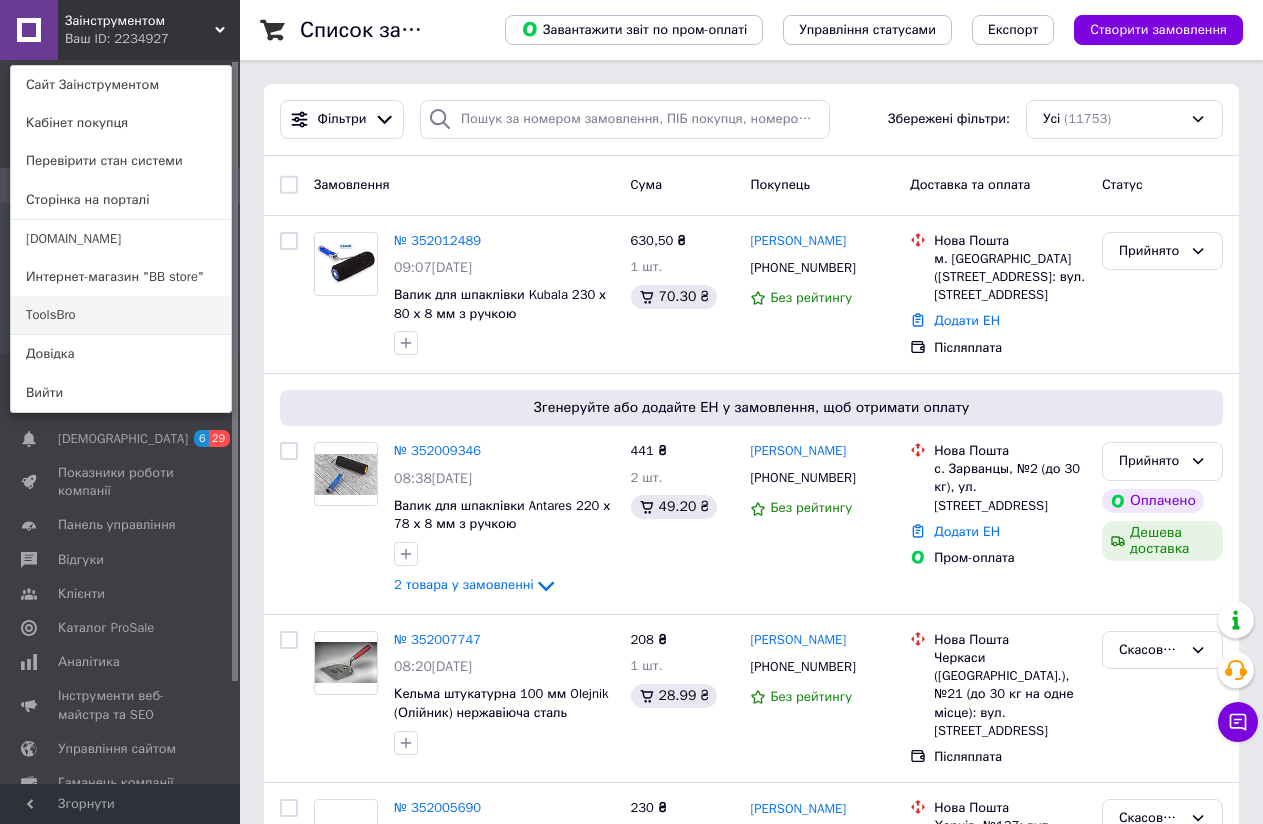 click on "ToolsBro" at bounding box center [121, 315] 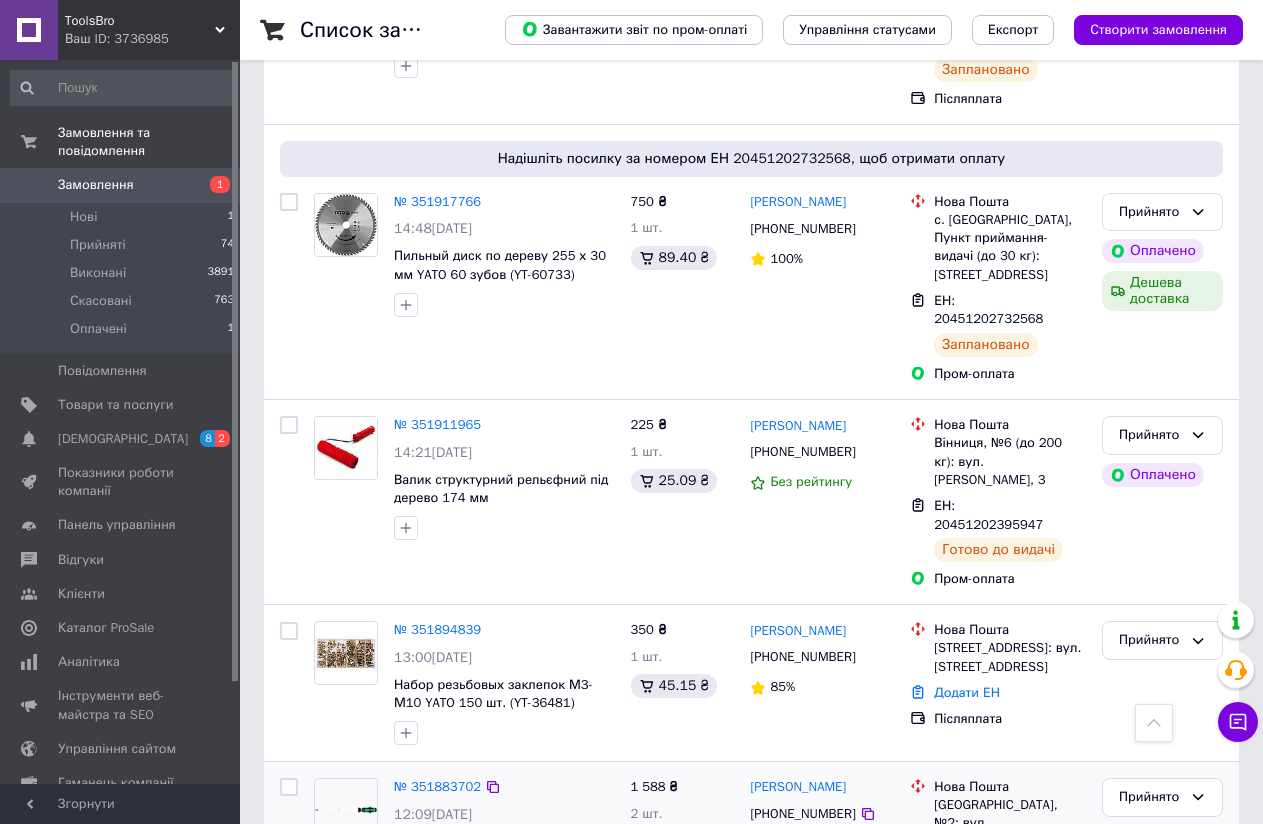 scroll, scrollTop: 3552, scrollLeft: 0, axis: vertical 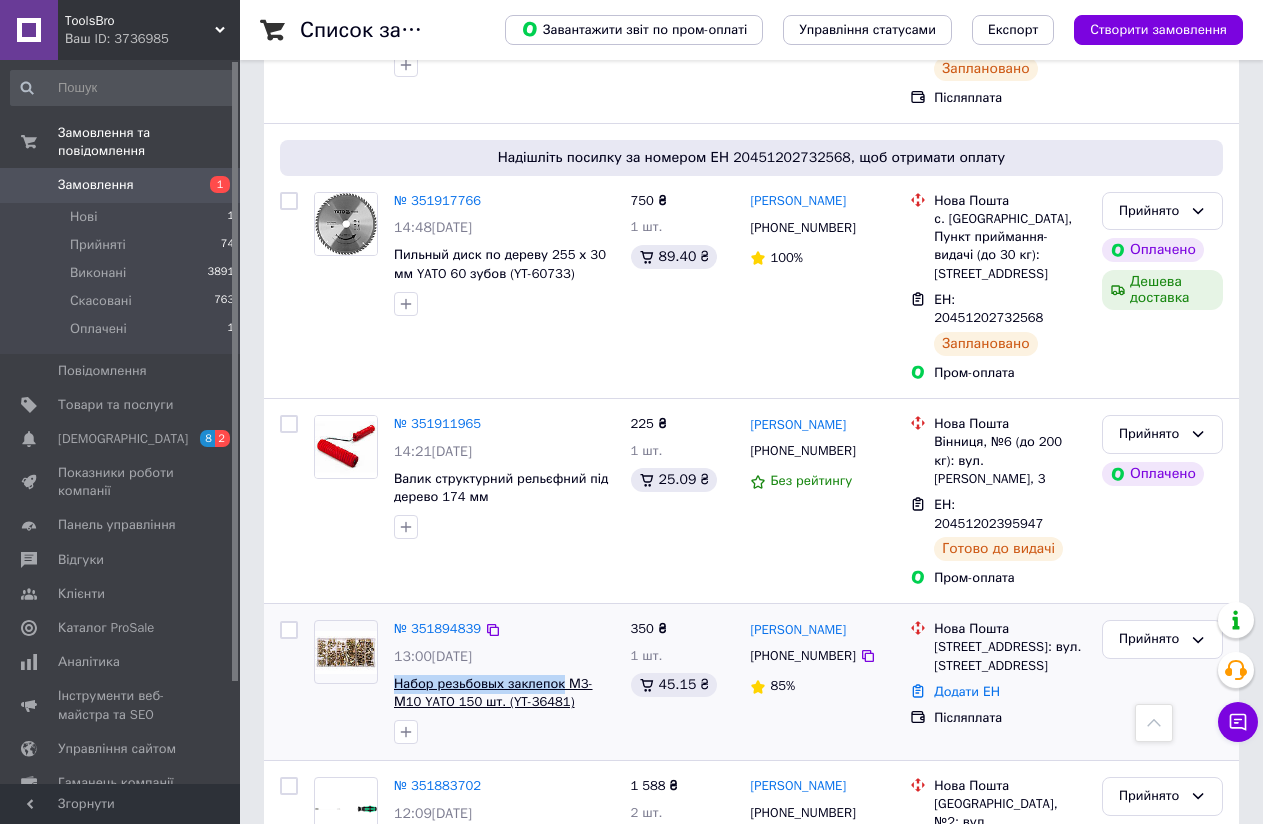 drag, startPoint x: 392, startPoint y: 350, endPoint x: 558, endPoint y: 351, distance: 166.003 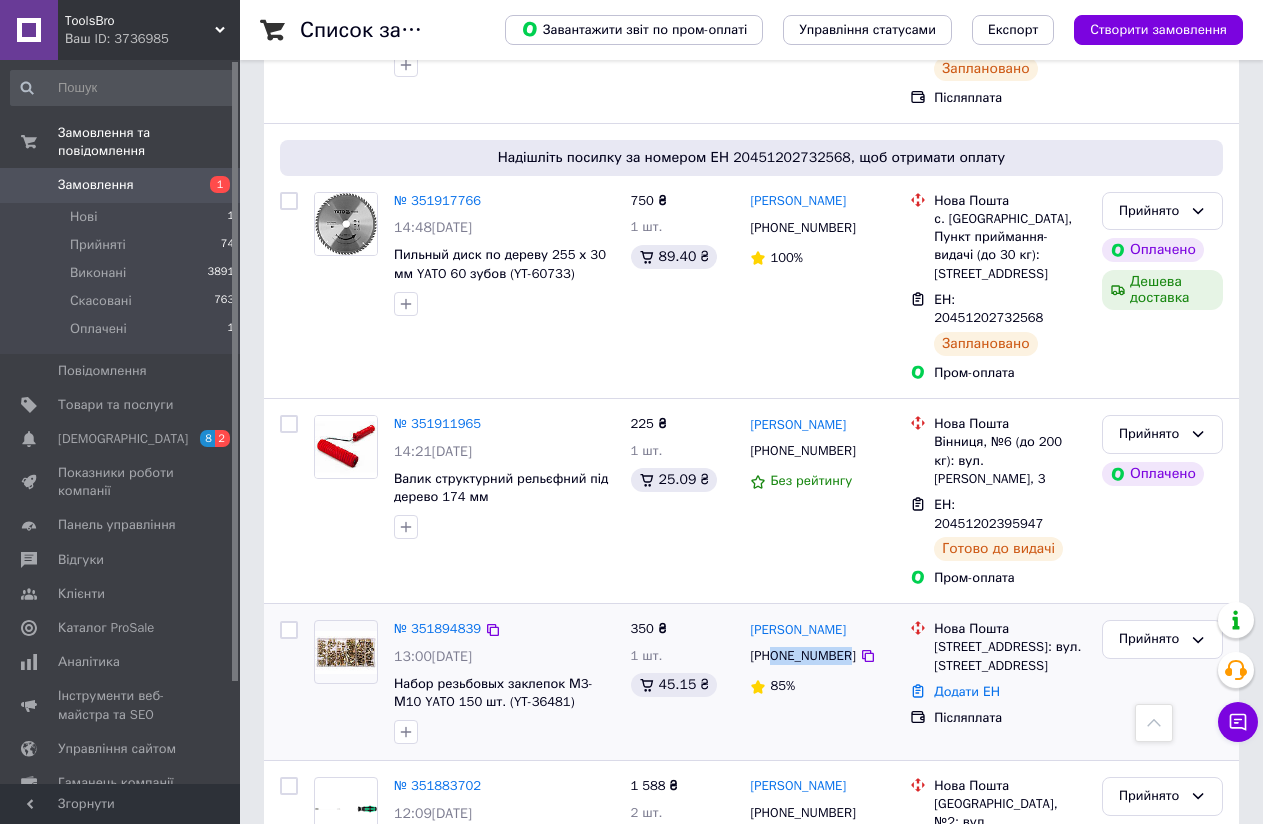 drag, startPoint x: 842, startPoint y: 325, endPoint x: 773, endPoint y: 332, distance: 69.354164 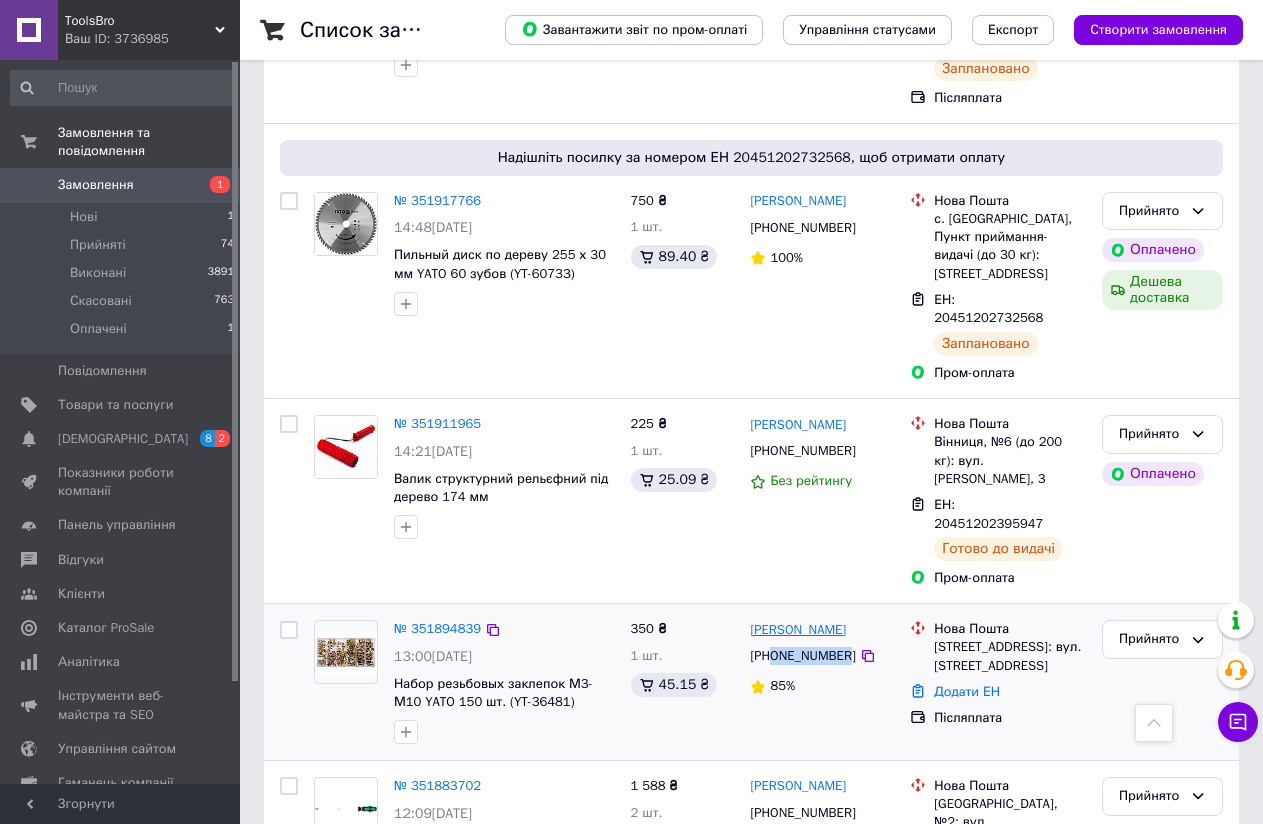 drag, startPoint x: 871, startPoint y: 303, endPoint x: 793, endPoint y: 304, distance: 78.00641 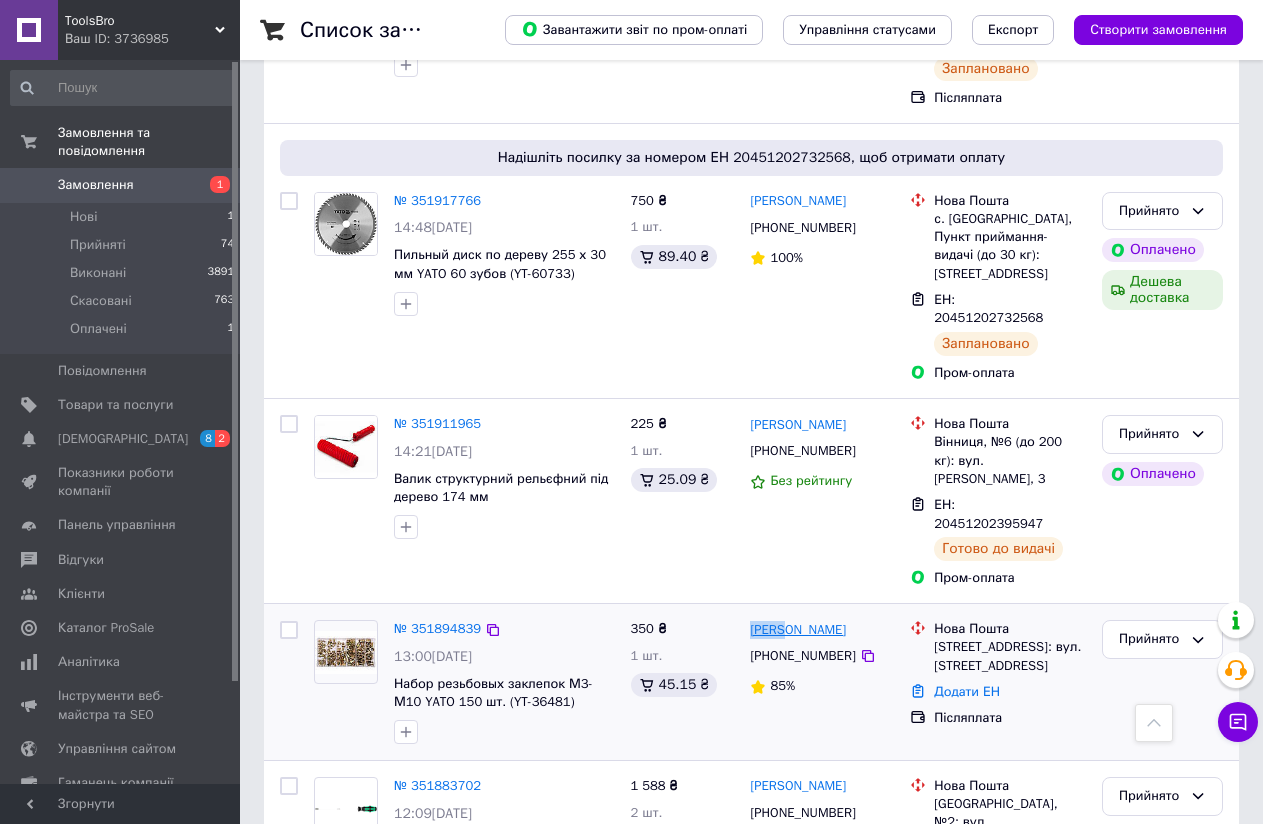 drag, startPoint x: 745, startPoint y: 295, endPoint x: 783, endPoint y: 299, distance: 38.209946 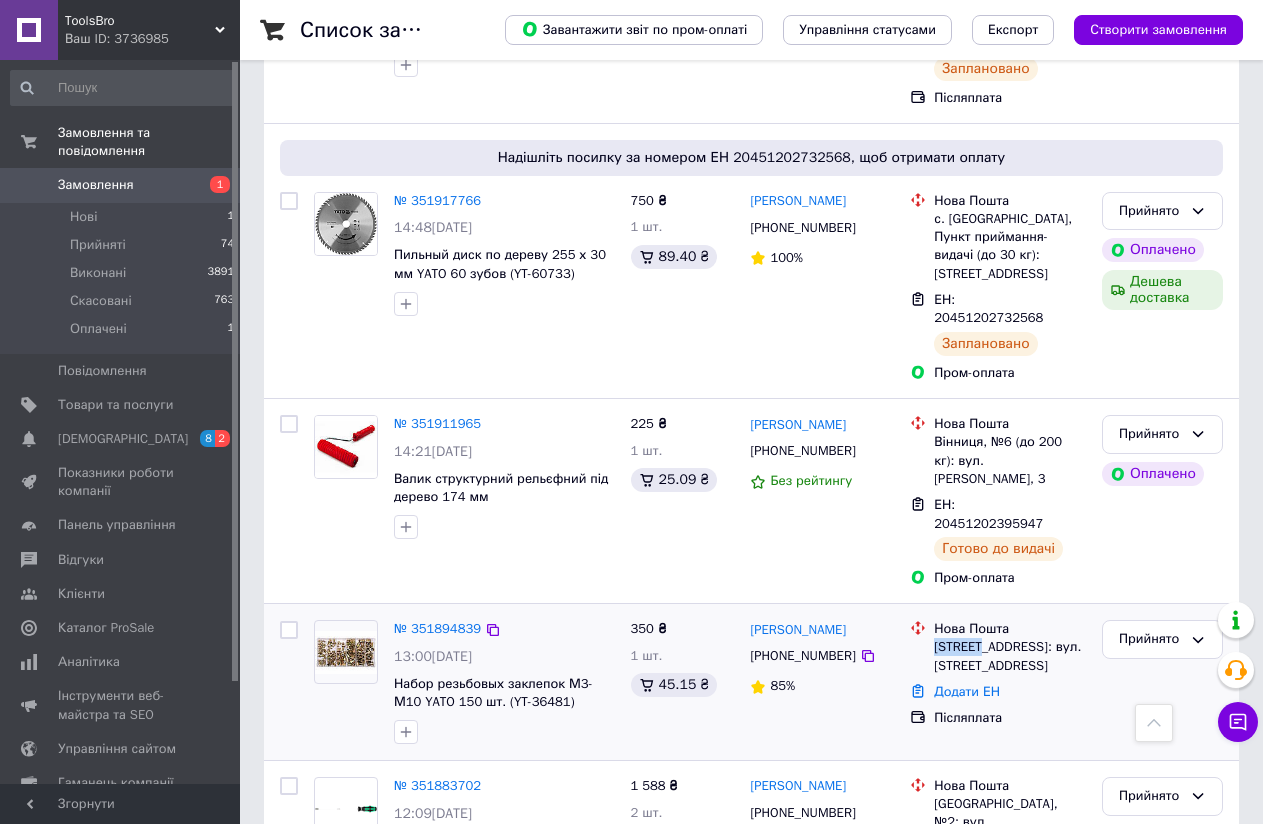drag, startPoint x: 982, startPoint y: 319, endPoint x: 935, endPoint y: 320, distance: 47.010635 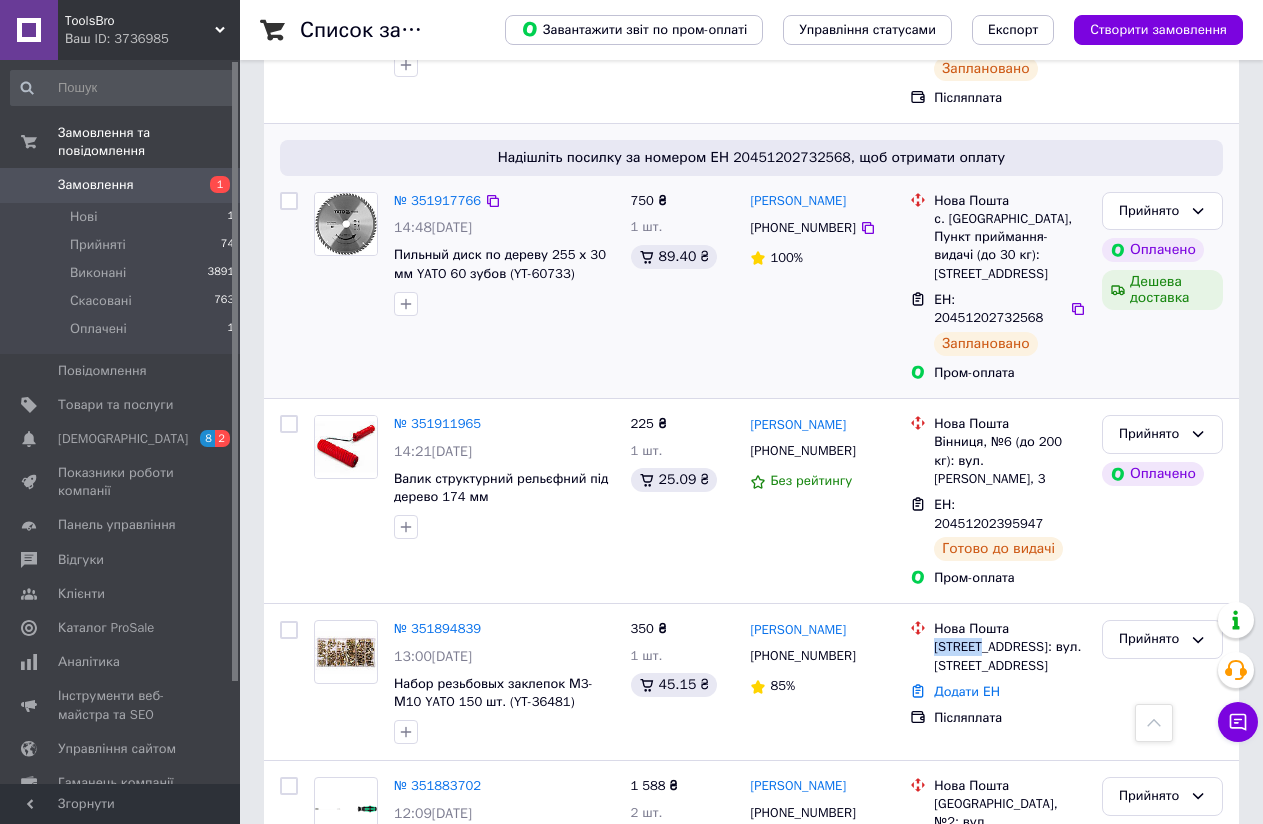 copy on "Свалява" 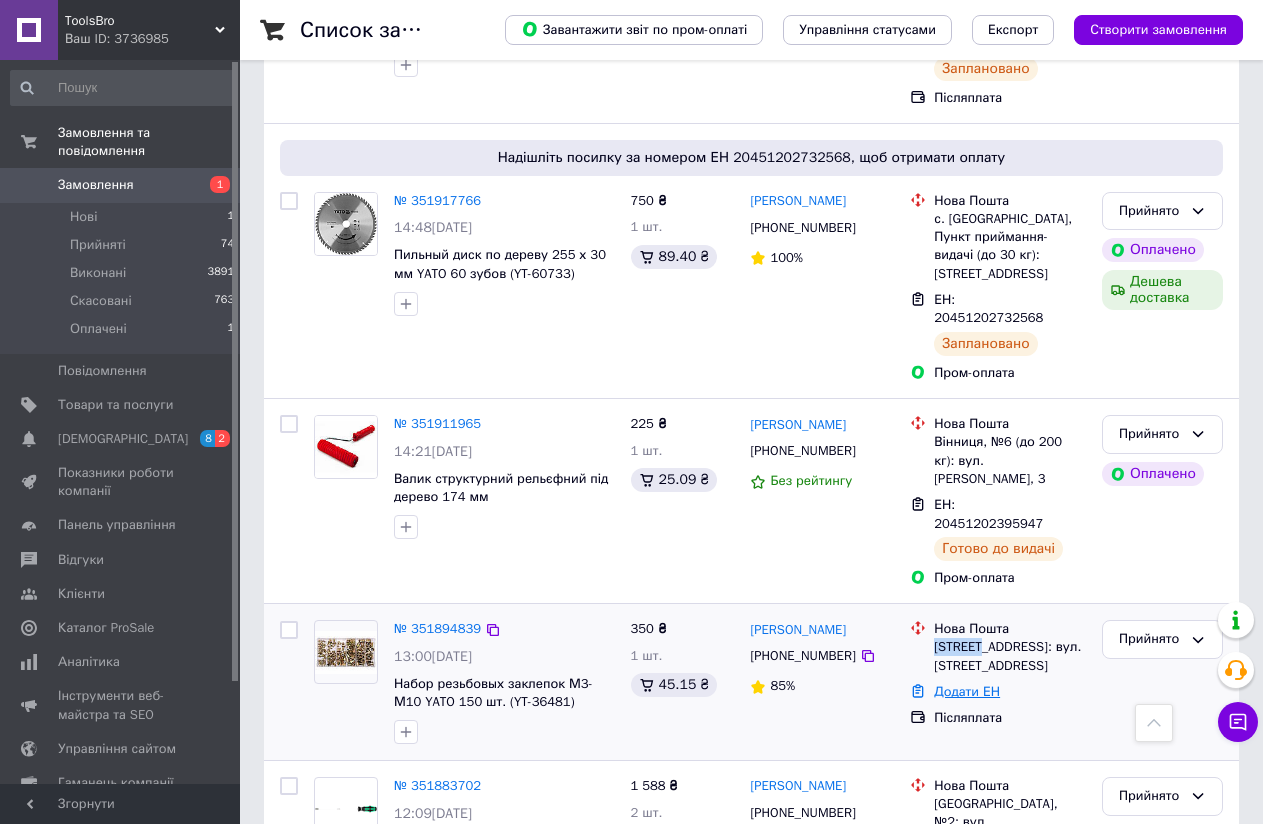 drag, startPoint x: 975, startPoint y: 354, endPoint x: 990, endPoint y: 366, distance: 19.209373 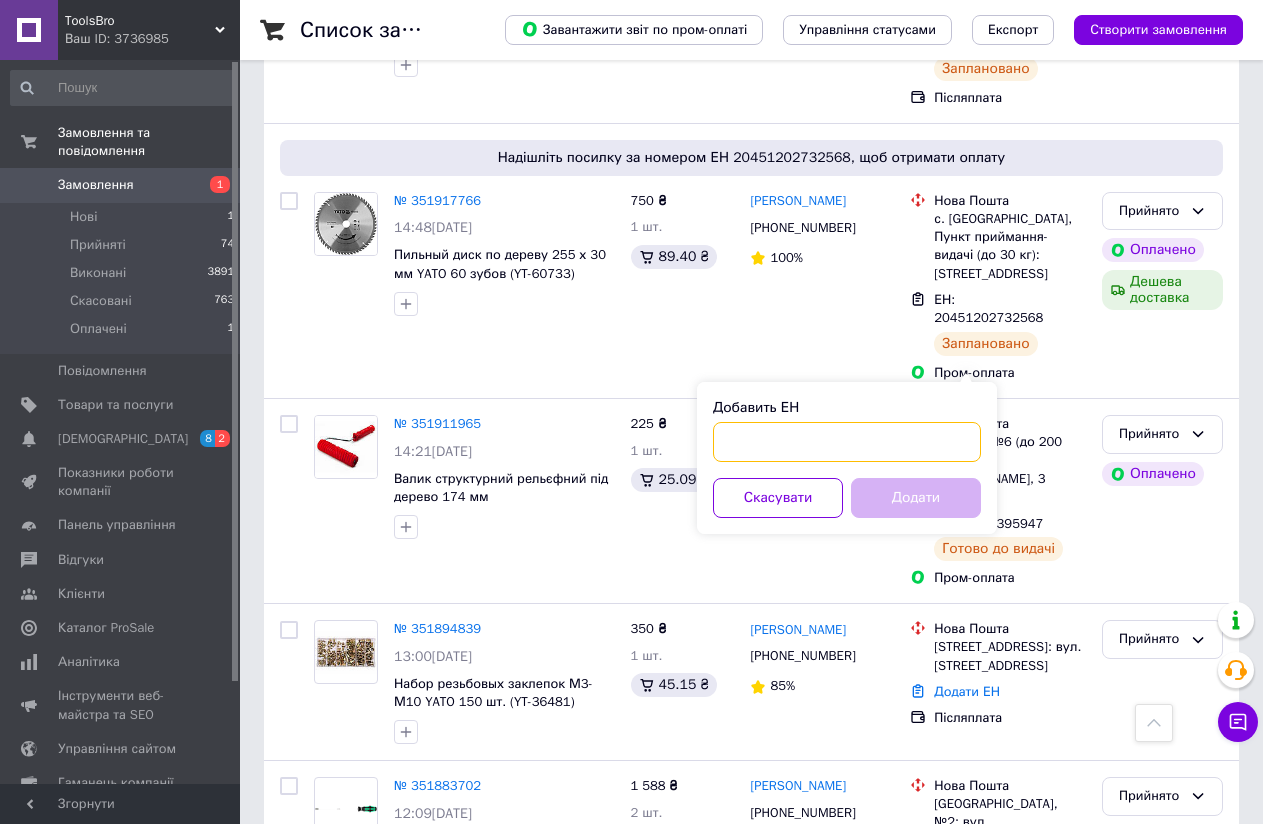 click on "Добавить ЕН" at bounding box center [847, 442] 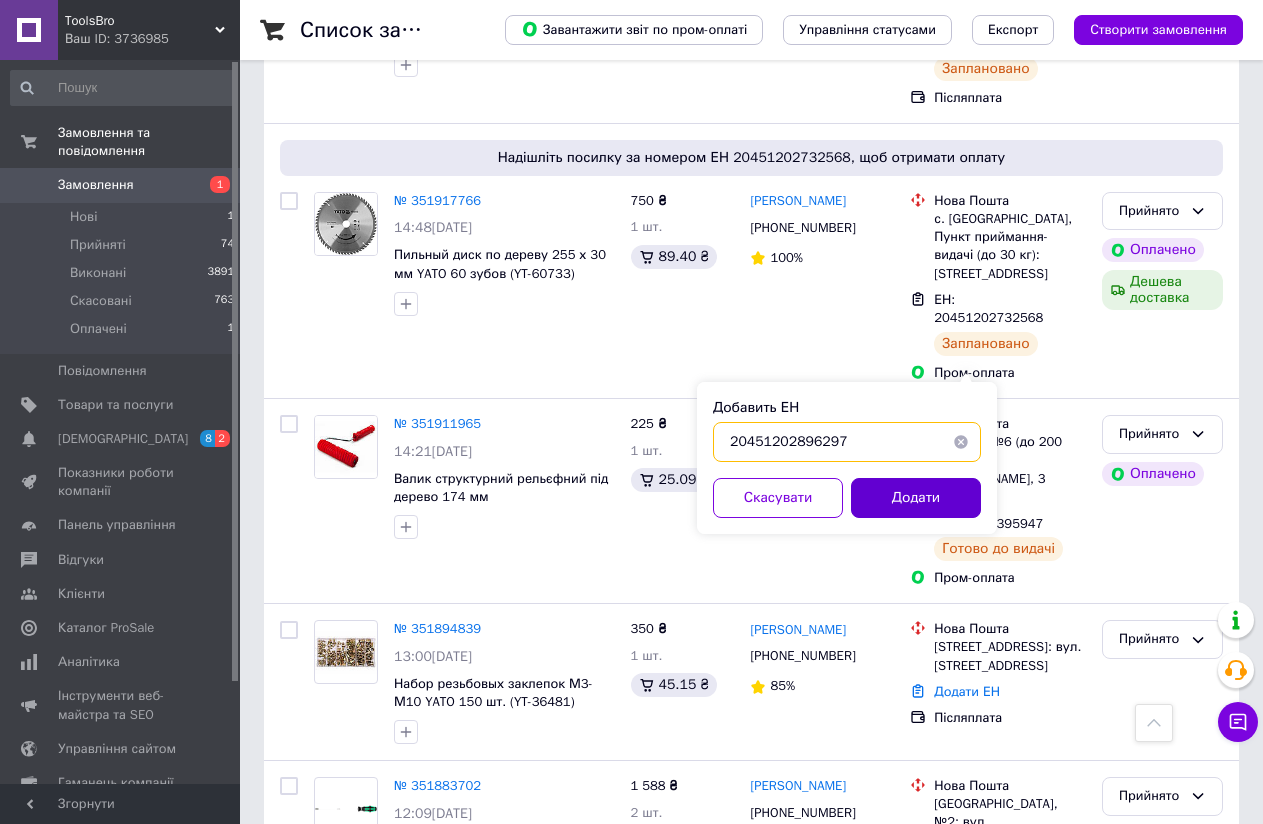 type on "20451202896297" 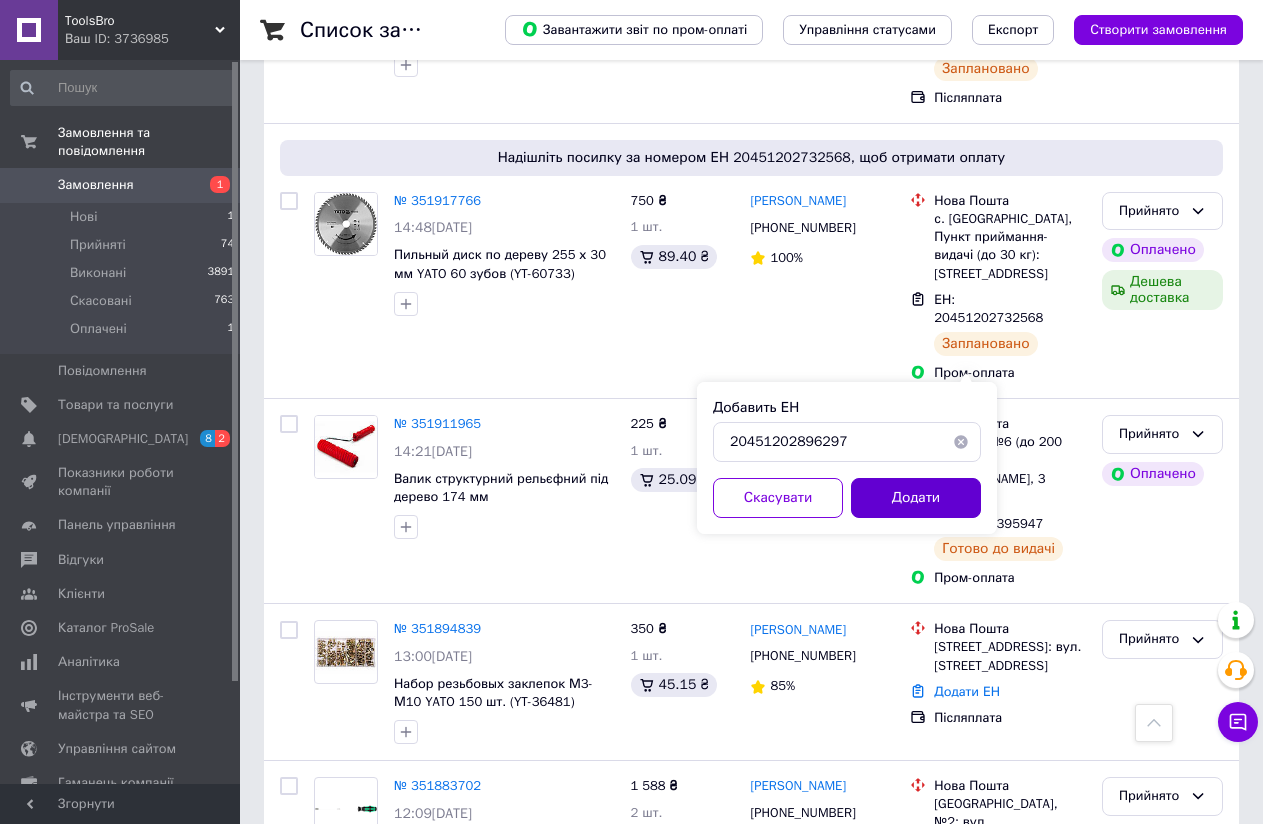 click on "Додати" at bounding box center [916, 498] 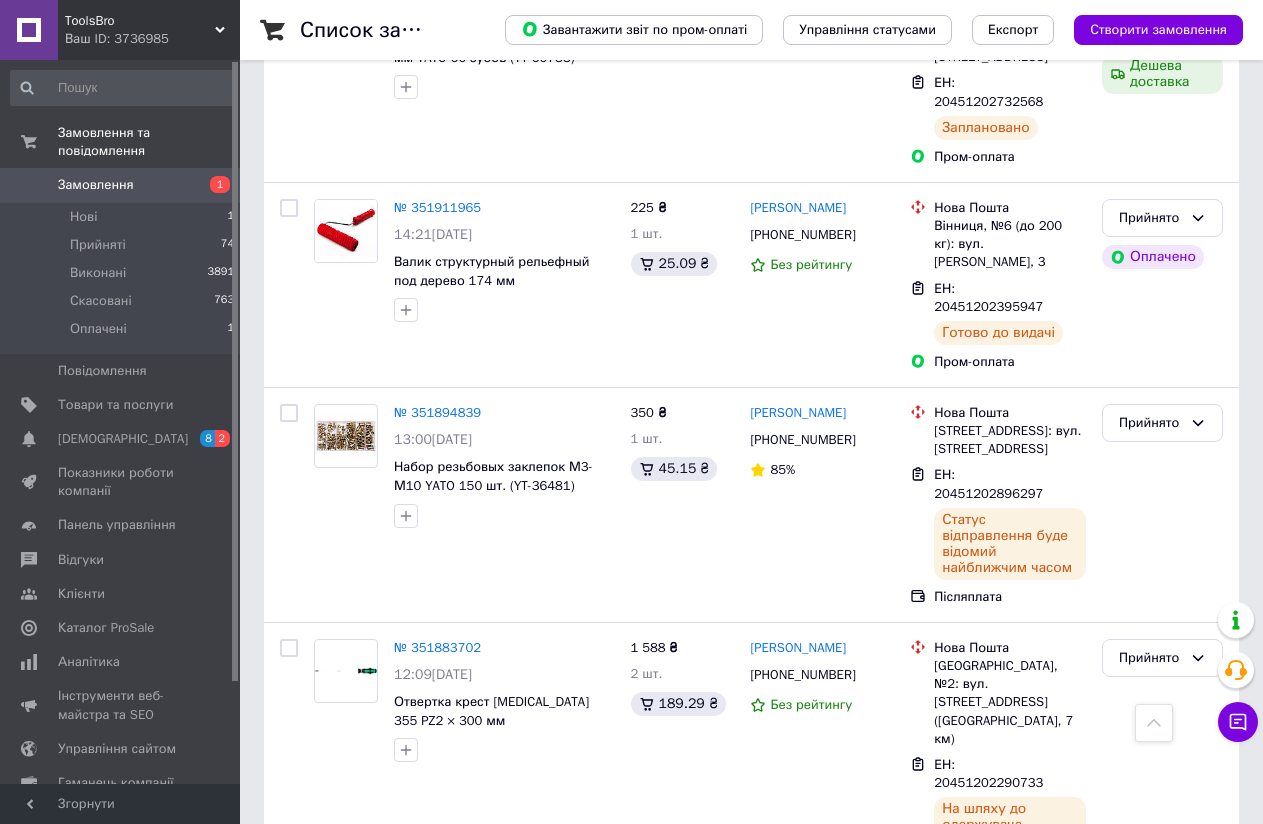 scroll, scrollTop: 3880, scrollLeft: 0, axis: vertical 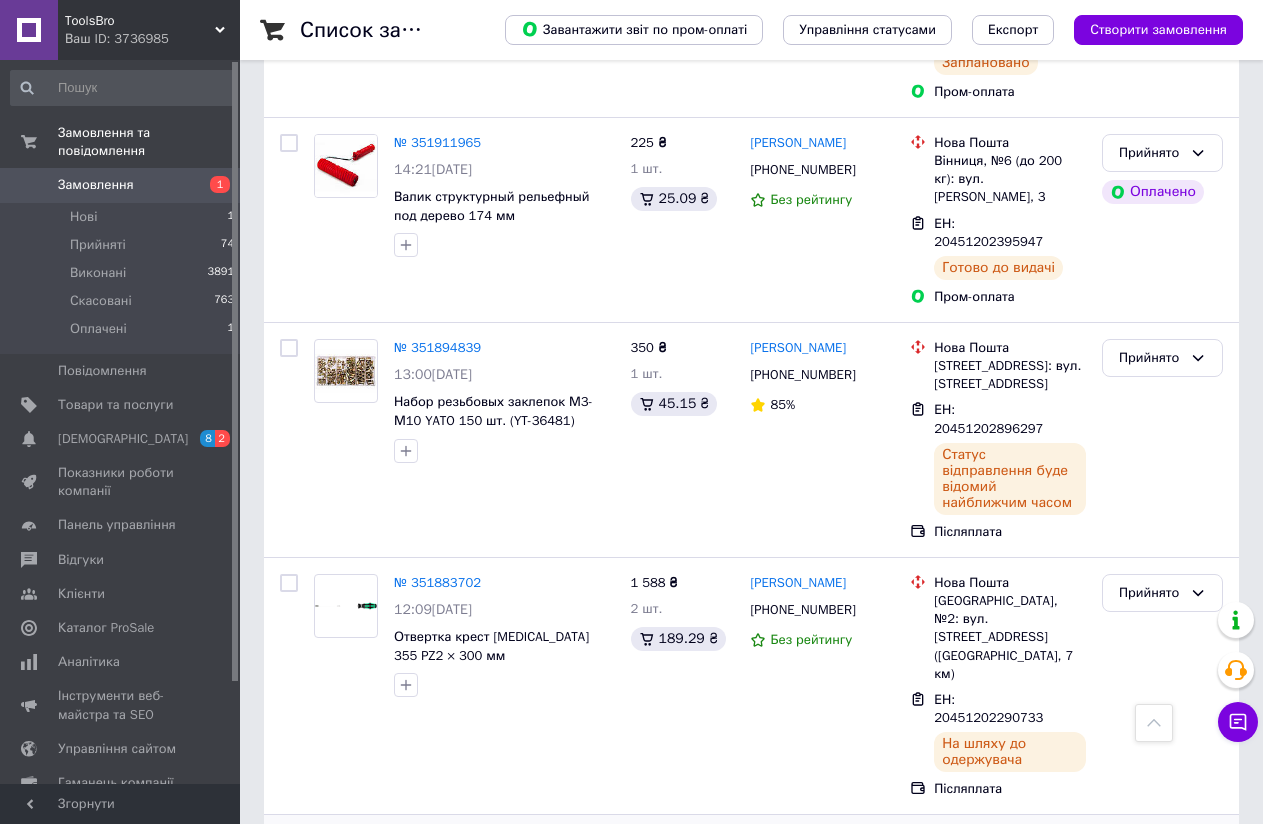 drag, startPoint x: 386, startPoint y: 492, endPoint x: 454, endPoint y: 486, distance: 68.26419 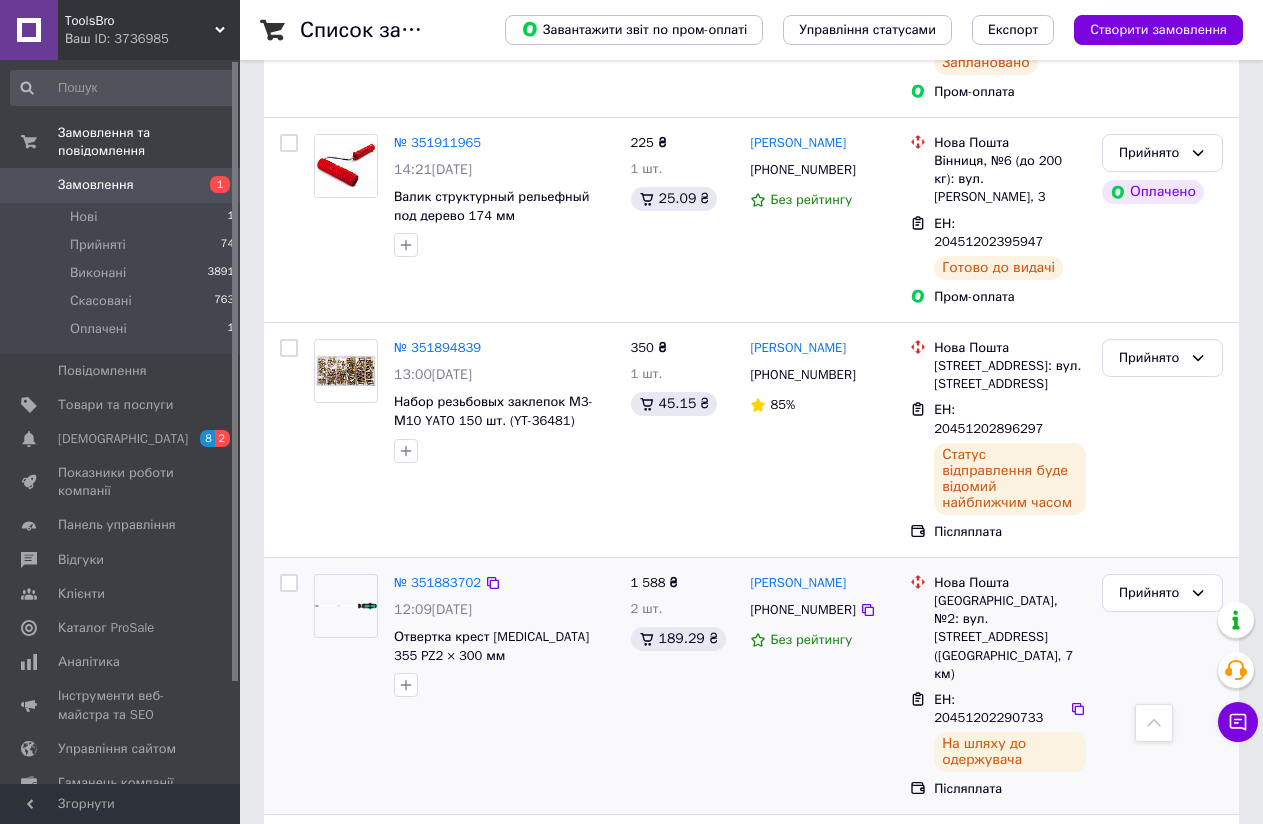 copy on "0970049597" 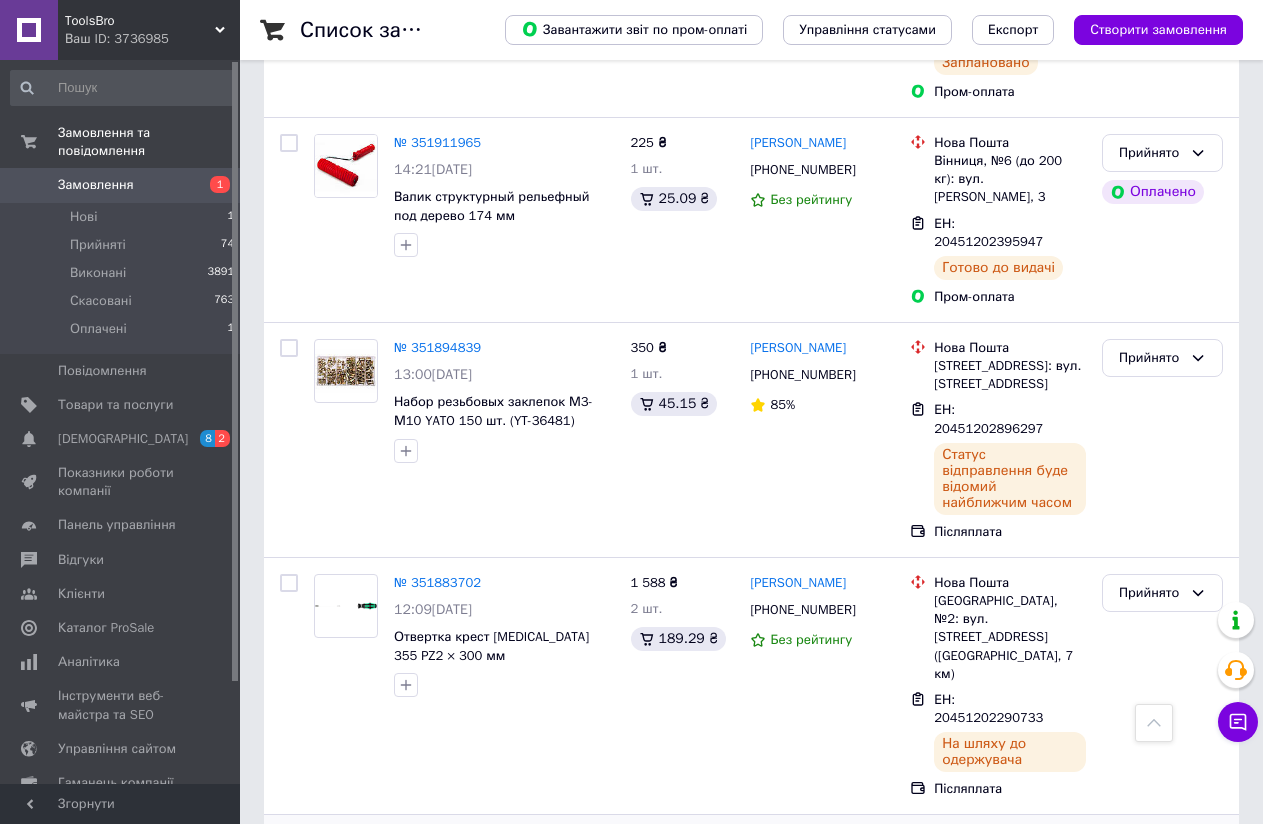 drag, startPoint x: 833, startPoint y: 435, endPoint x: 818, endPoint y: 440, distance: 15.811388 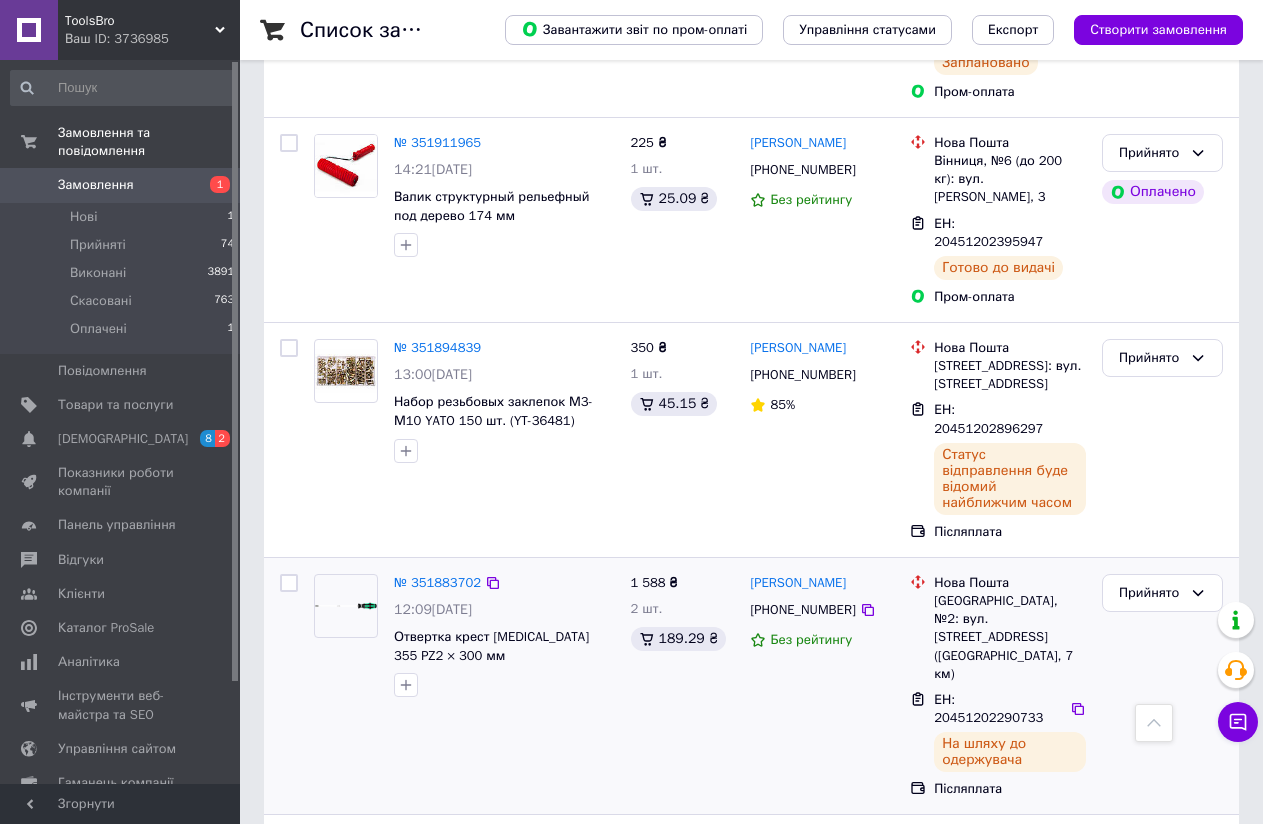 copy on "арі" 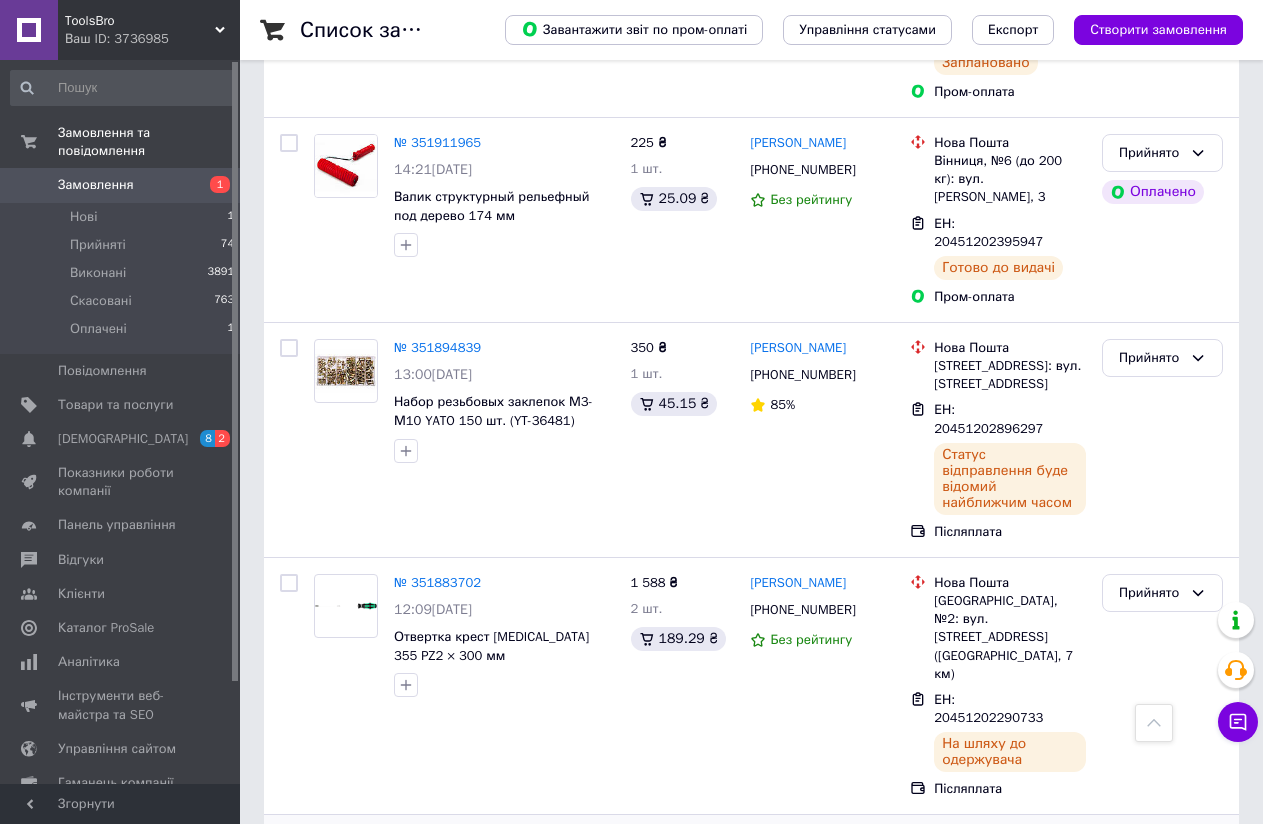 click on "Ірина Варі" at bounding box center [822, 892] 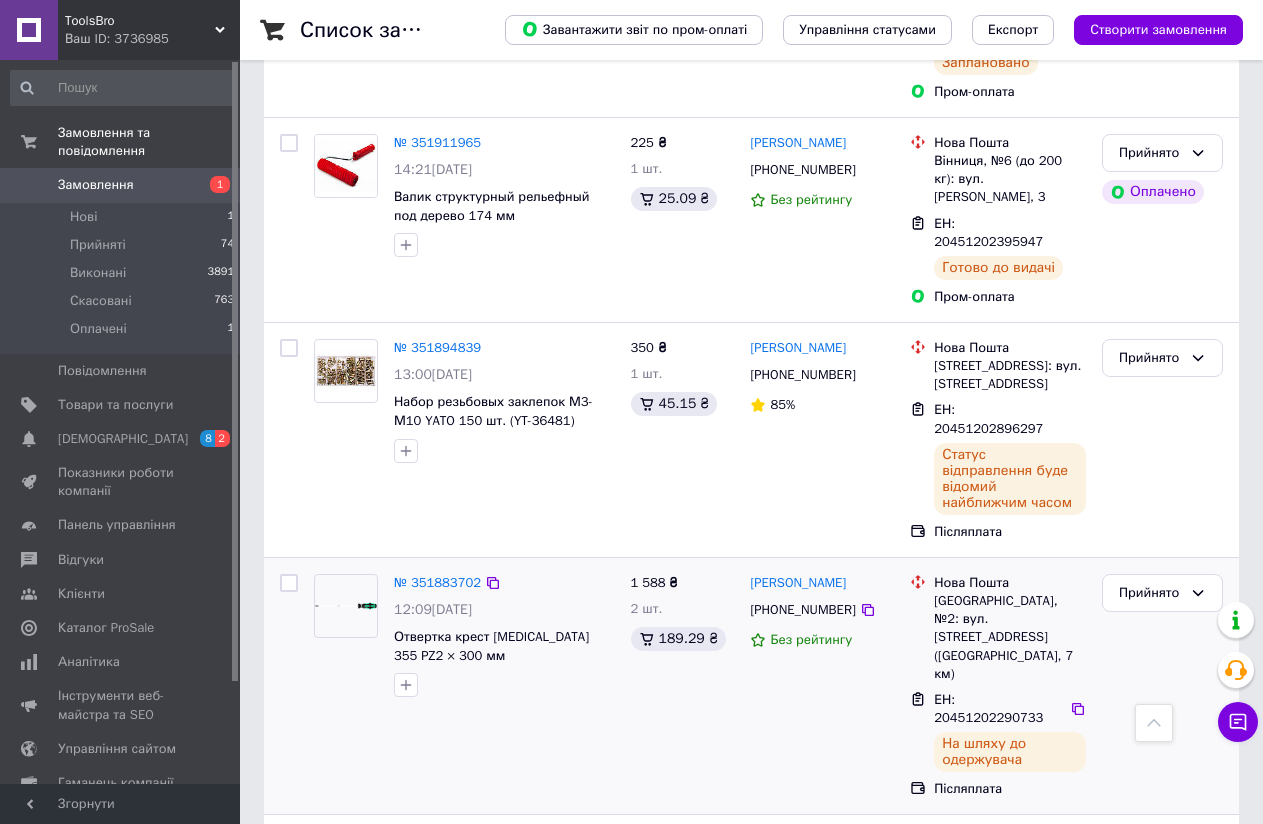 copy on "Варі" 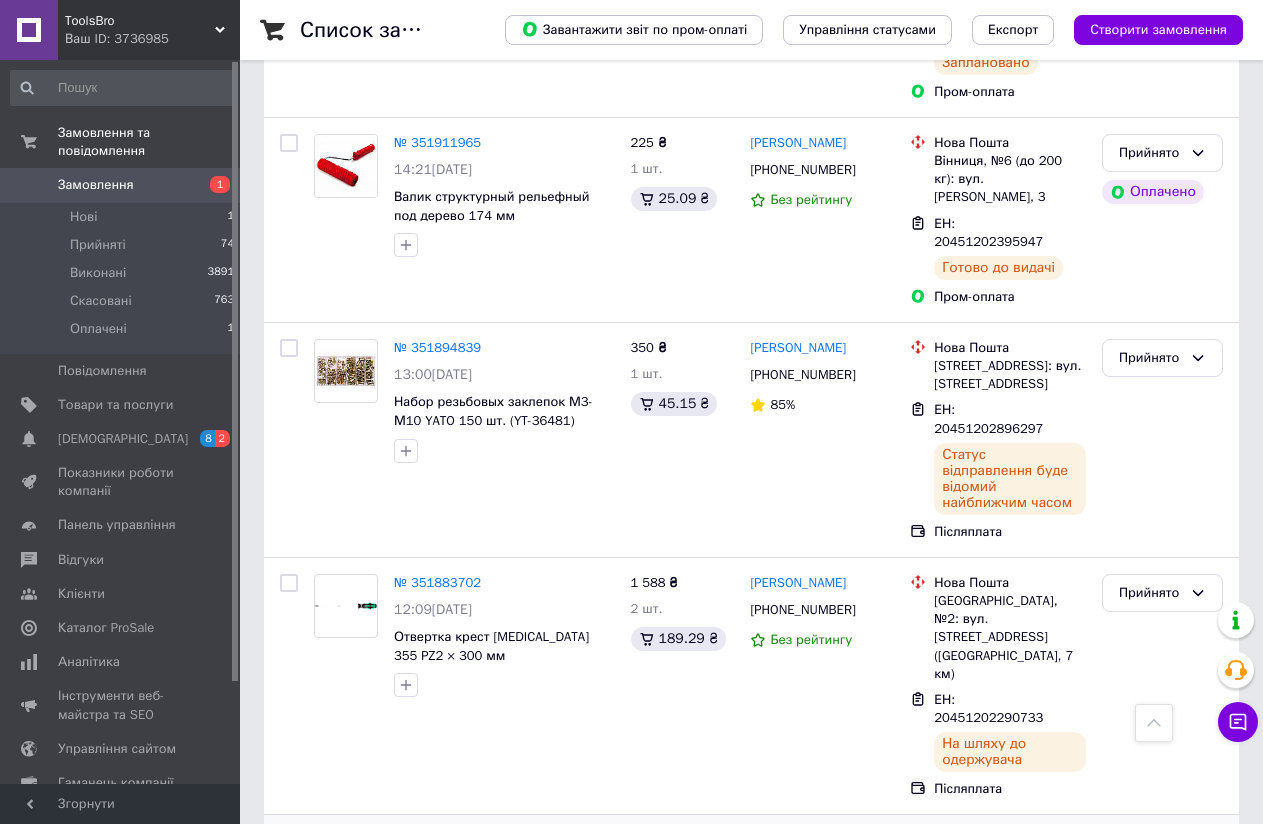 drag, startPoint x: 748, startPoint y: 444, endPoint x: 783, endPoint y: 438, distance: 35.510563 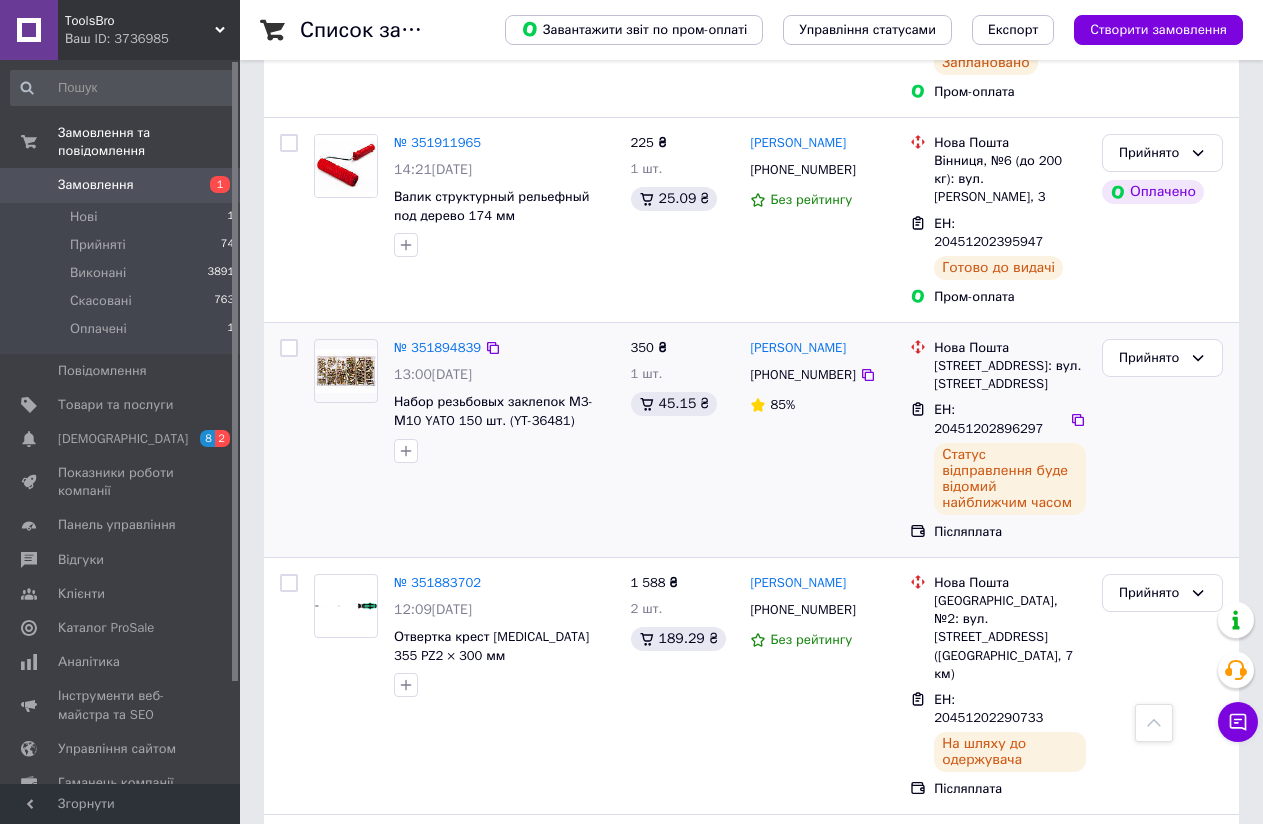 copy on "Ірина" 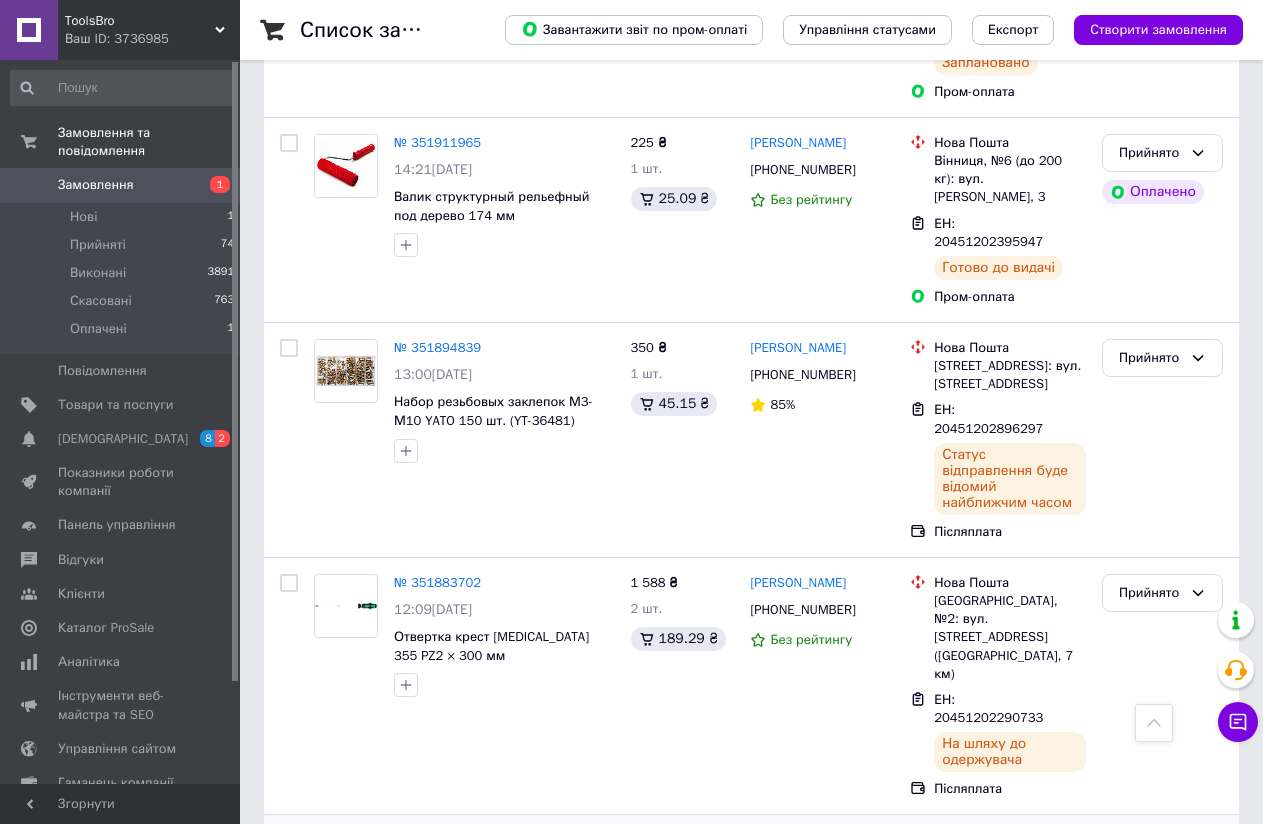 drag, startPoint x: 990, startPoint y: 455, endPoint x: 932, endPoint y: 455, distance: 58 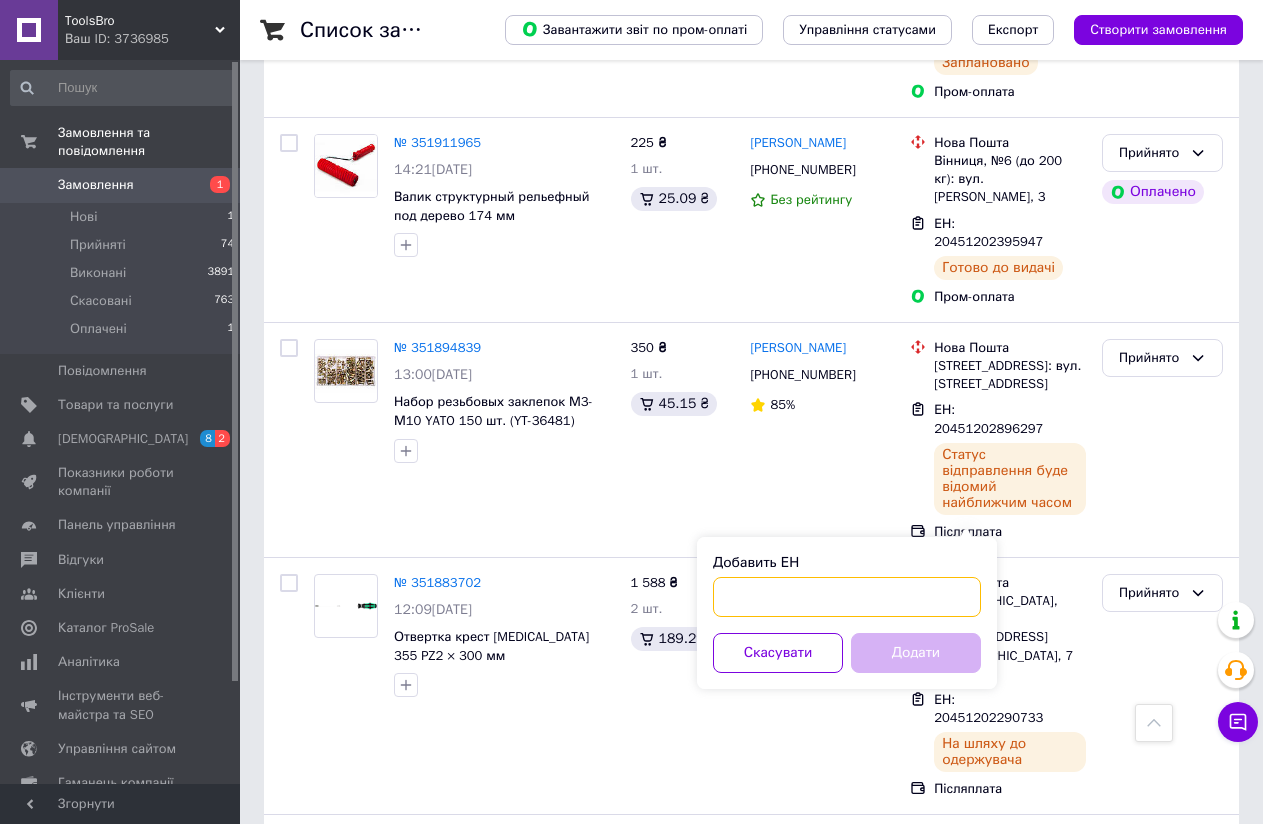 click on "Добавить ЕН" at bounding box center (847, 597) 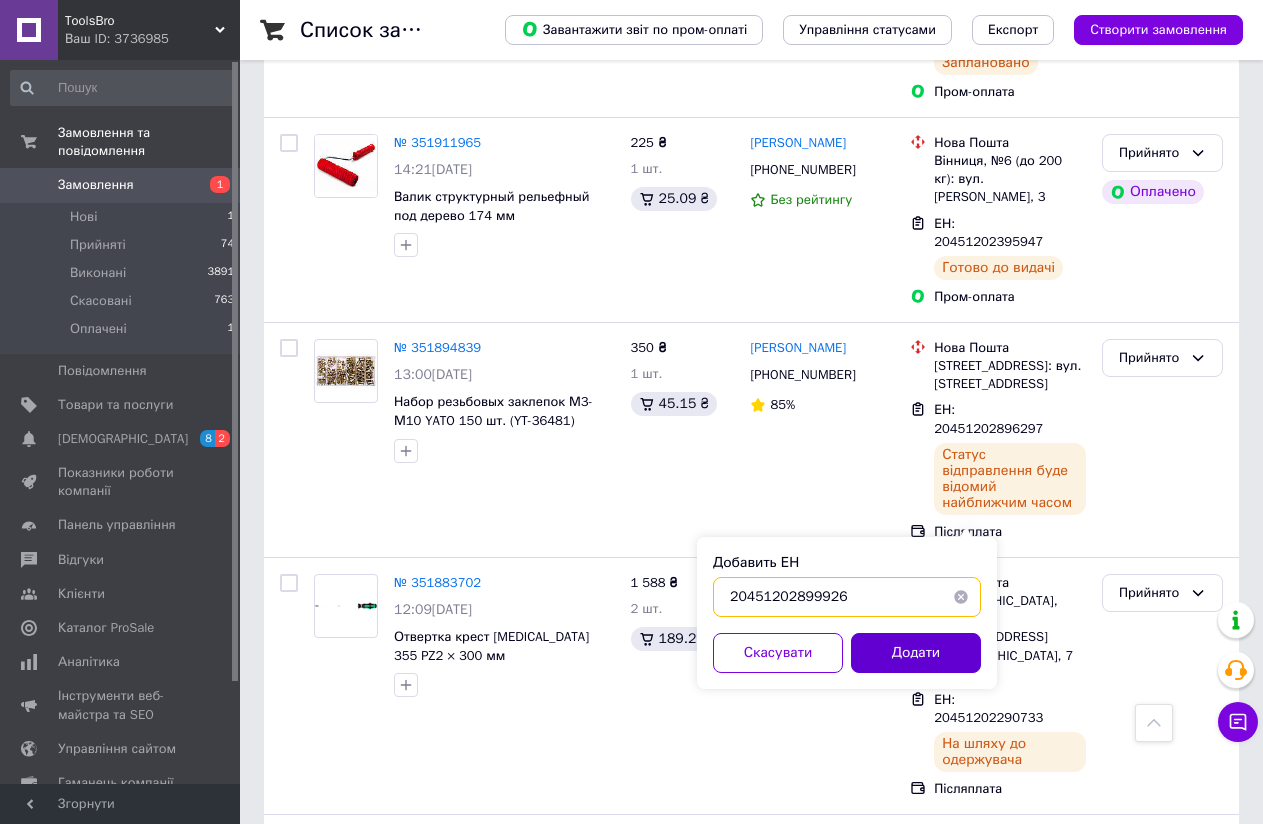 type on "20451202899926" 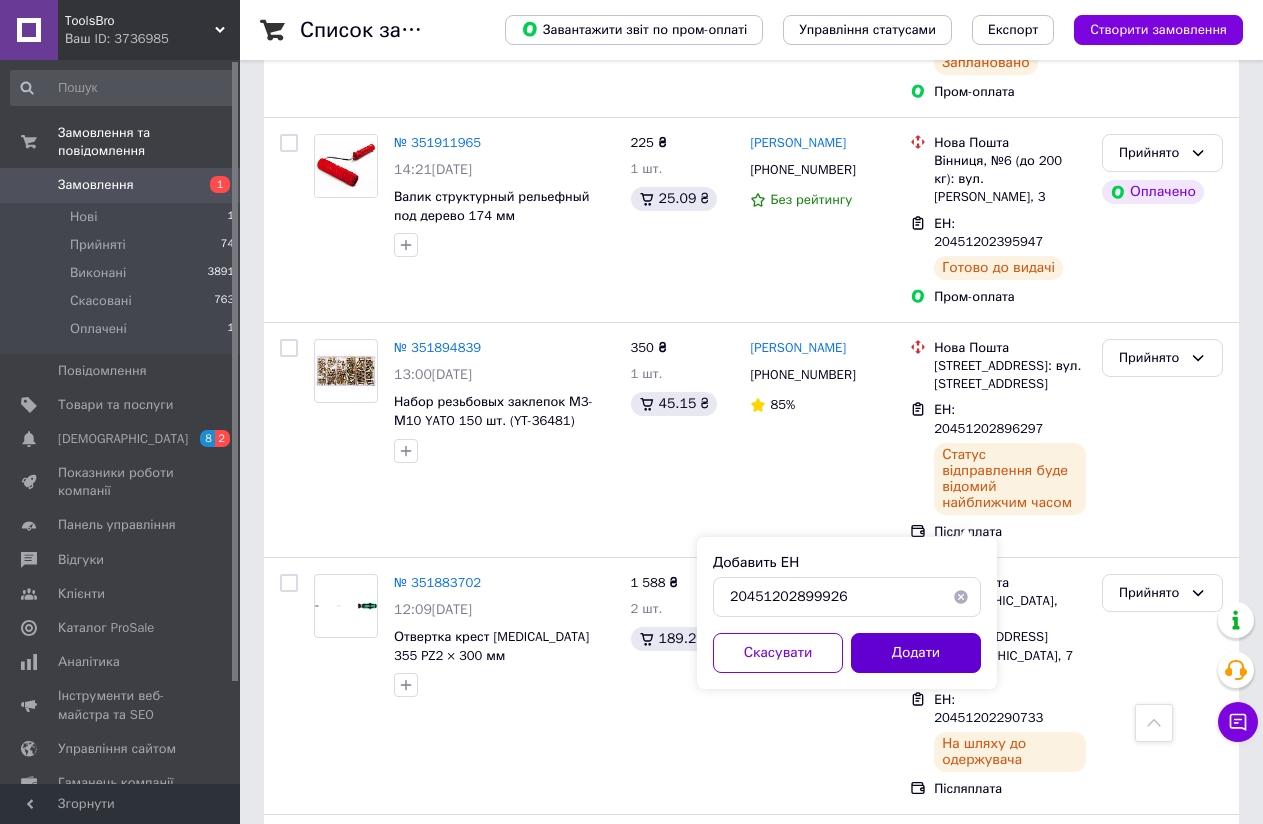 click on "Додати" at bounding box center (916, 653) 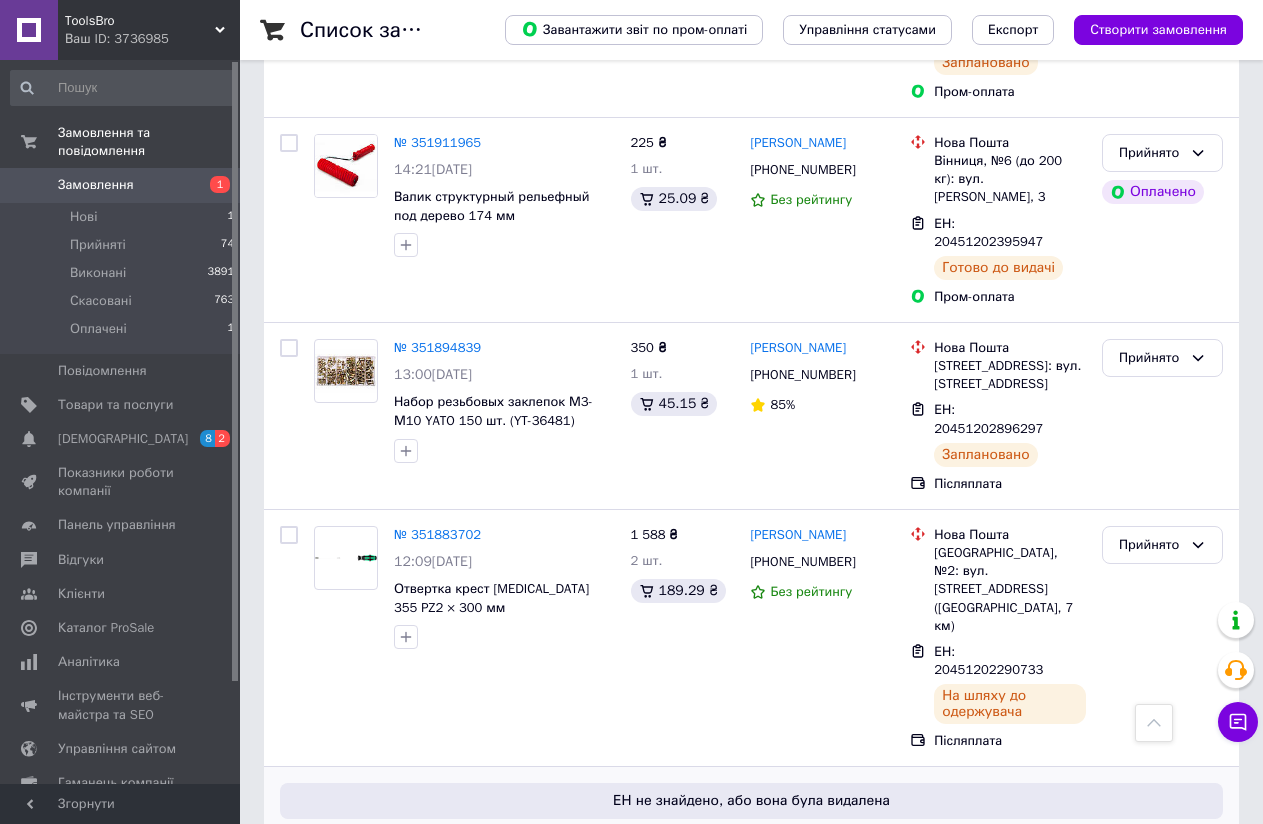 drag, startPoint x: 392, startPoint y: 458, endPoint x: 538, endPoint y: 459, distance: 146.00342 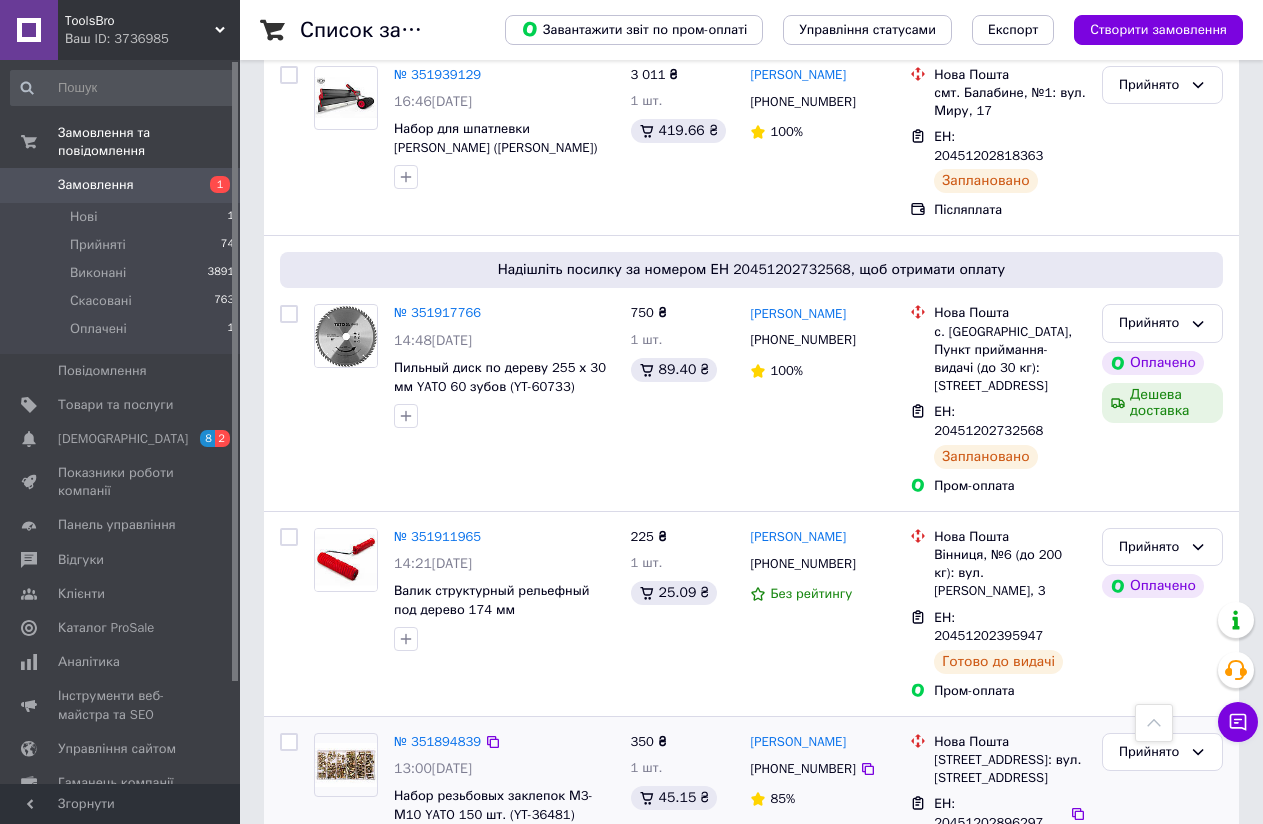 scroll, scrollTop: 3480, scrollLeft: 0, axis: vertical 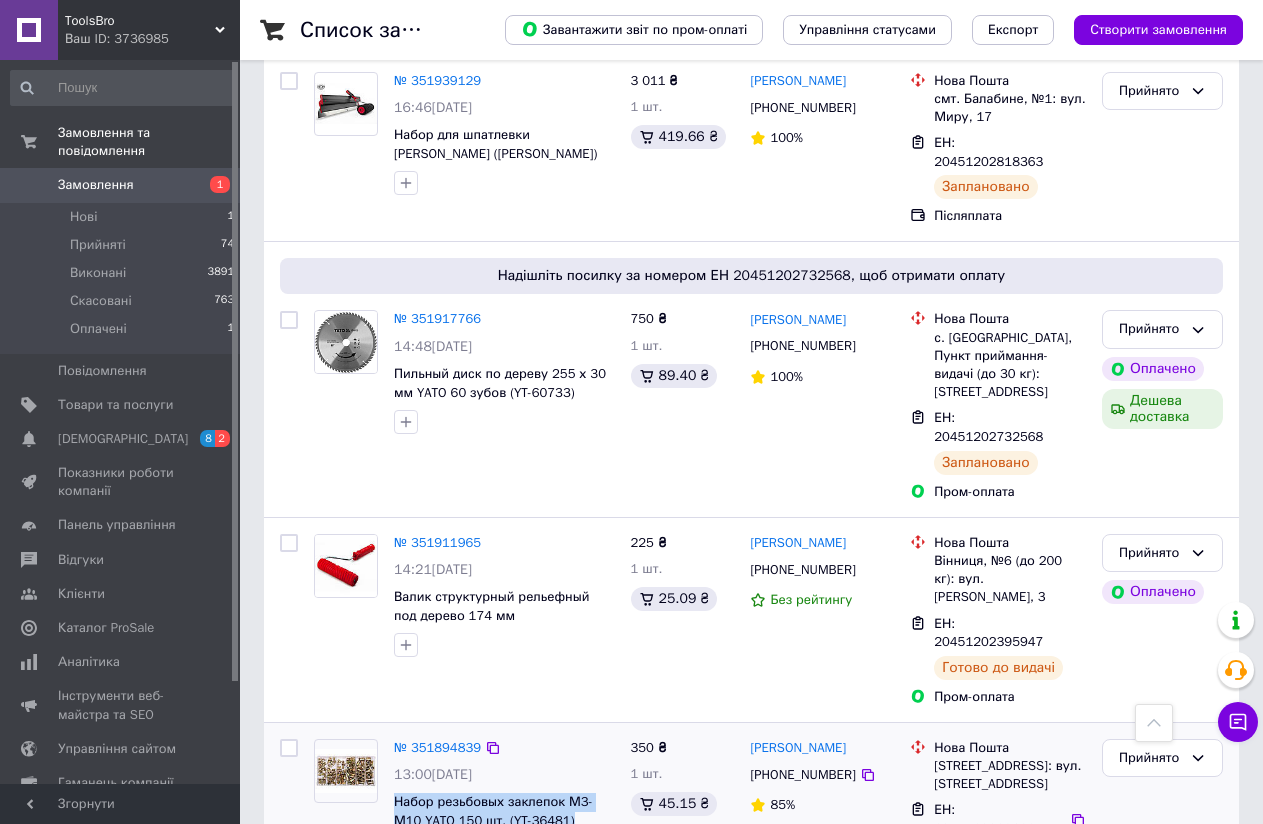 drag, startPoint x: 391, startPoint y: 451, endPoint x: 538, endPoint y: 471, distance: 148.35431 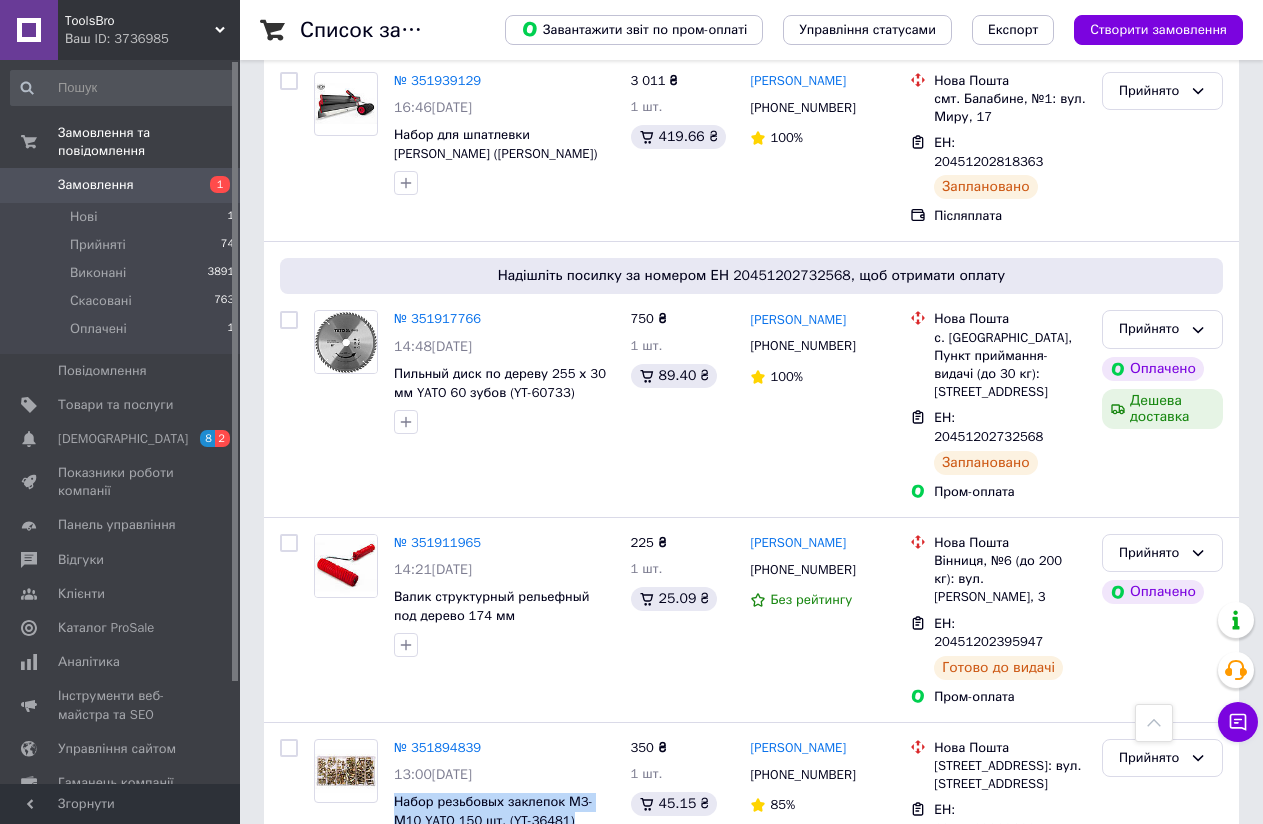 scroll, scrollTop: 3180, scrollLeft: 0, axis: vertical 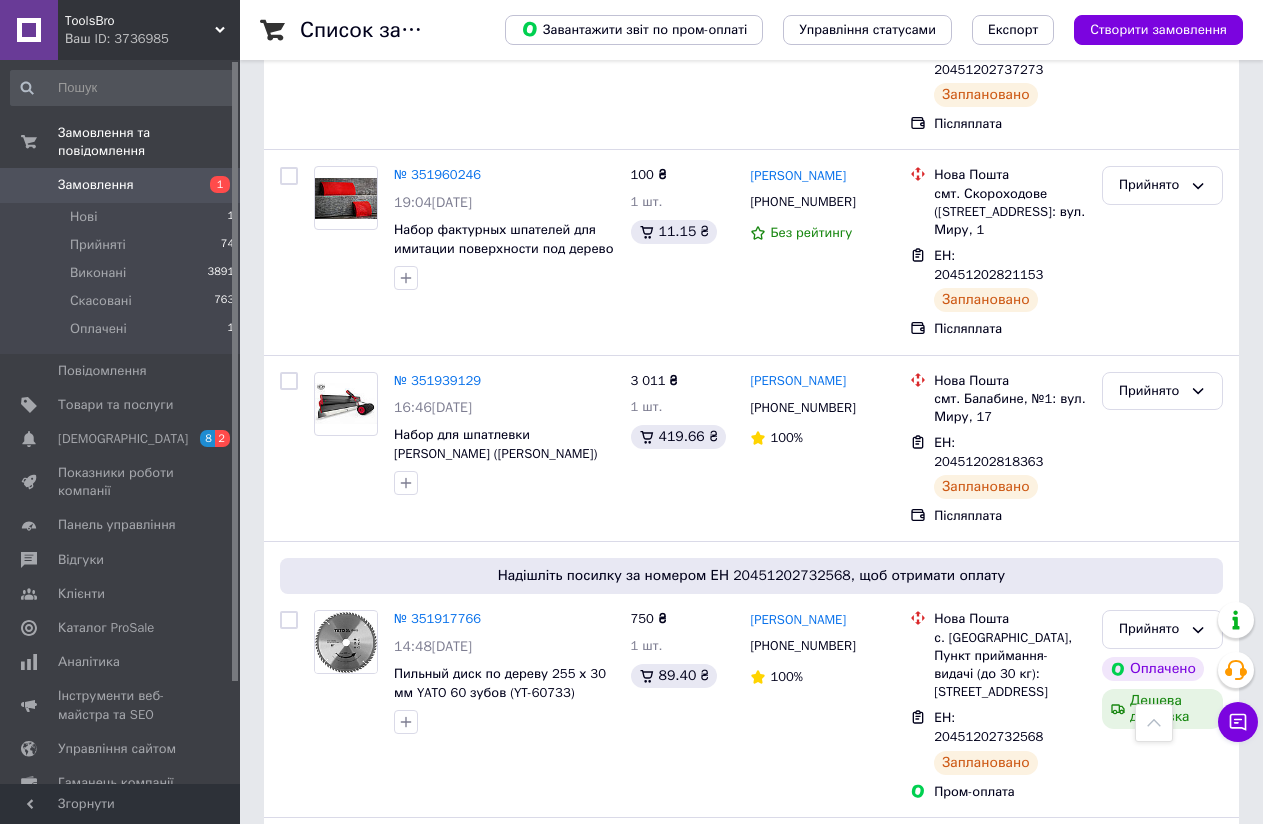 click on "ToolsBro" at bounding box center [140, 21] 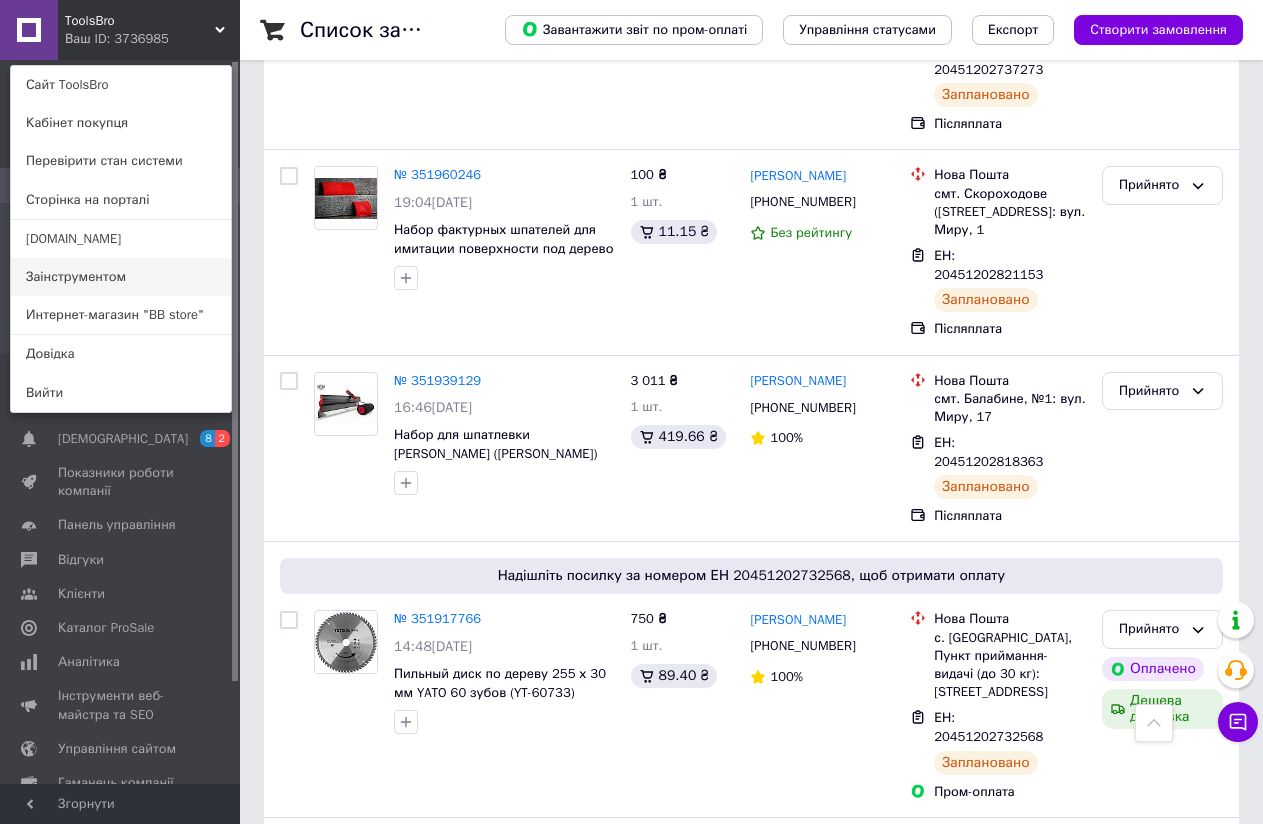 click on "Заінструментом" at bounding box center [121, 277] 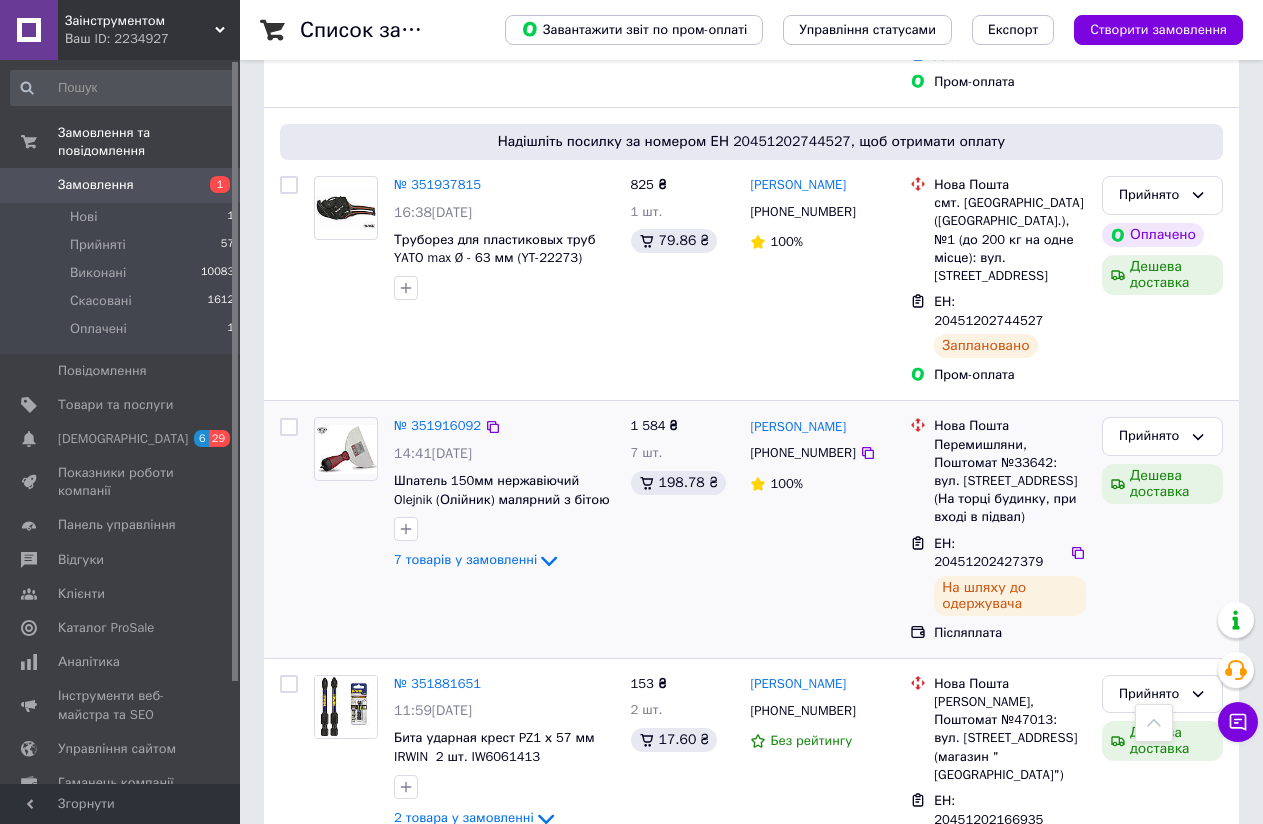 scroll, scrollTop: 3352, scrollLeft: 0, axis: vertical 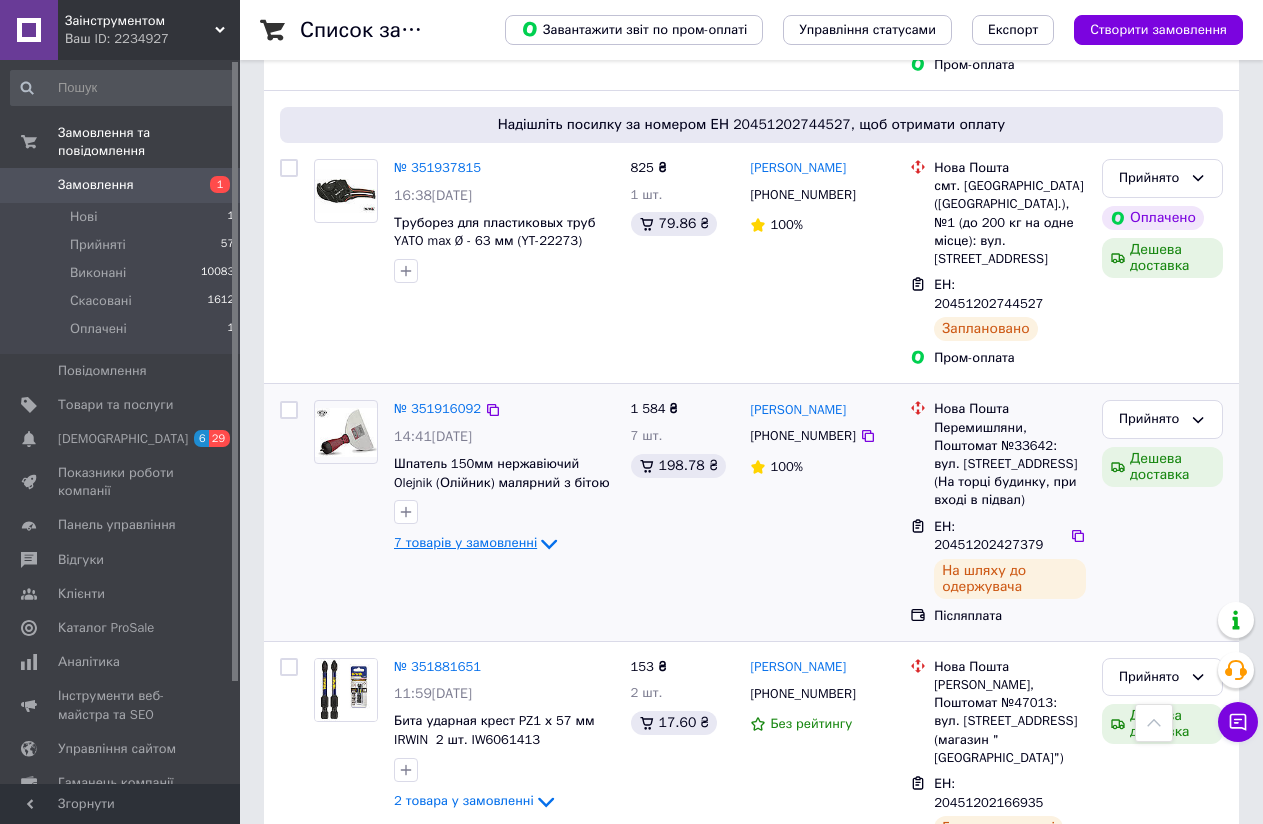 click 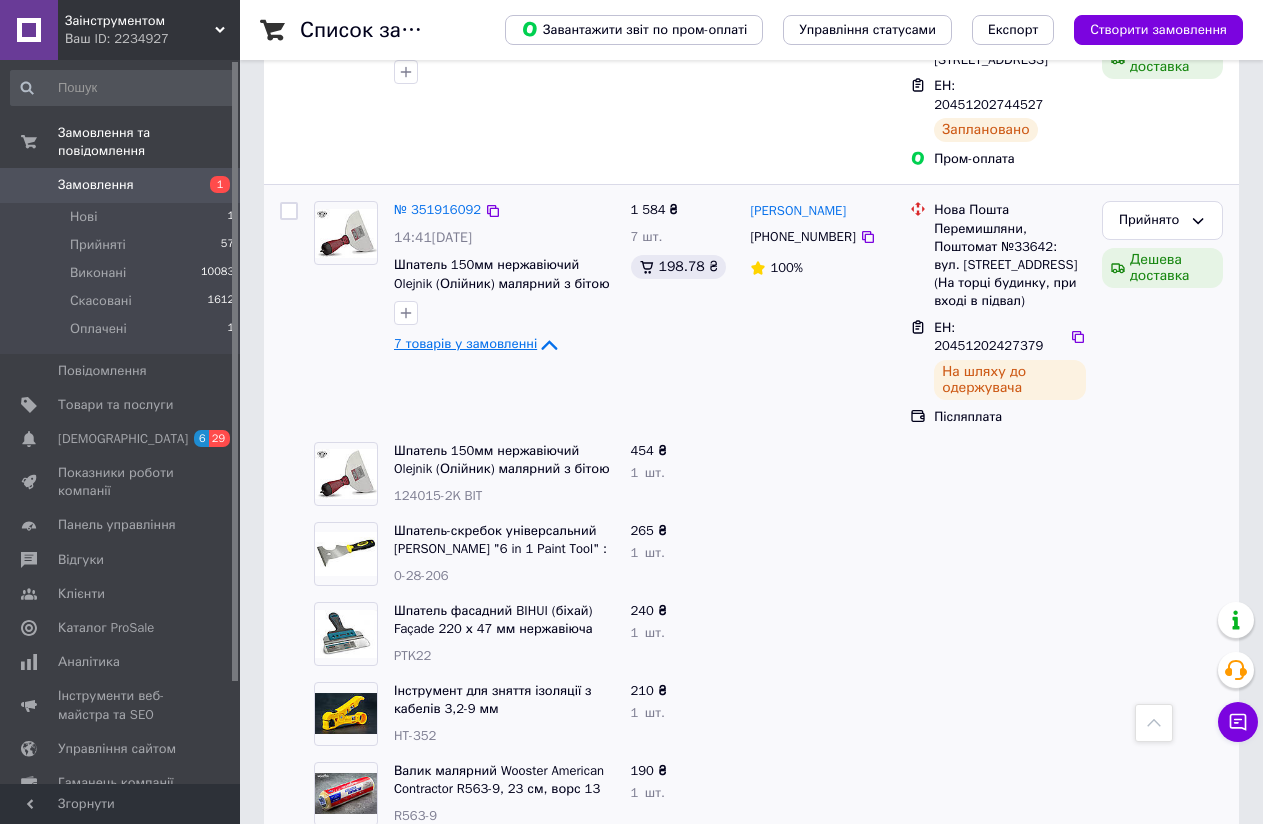 scroll, scrollTop: 3452, scrollLeft: 0, axis: vertical 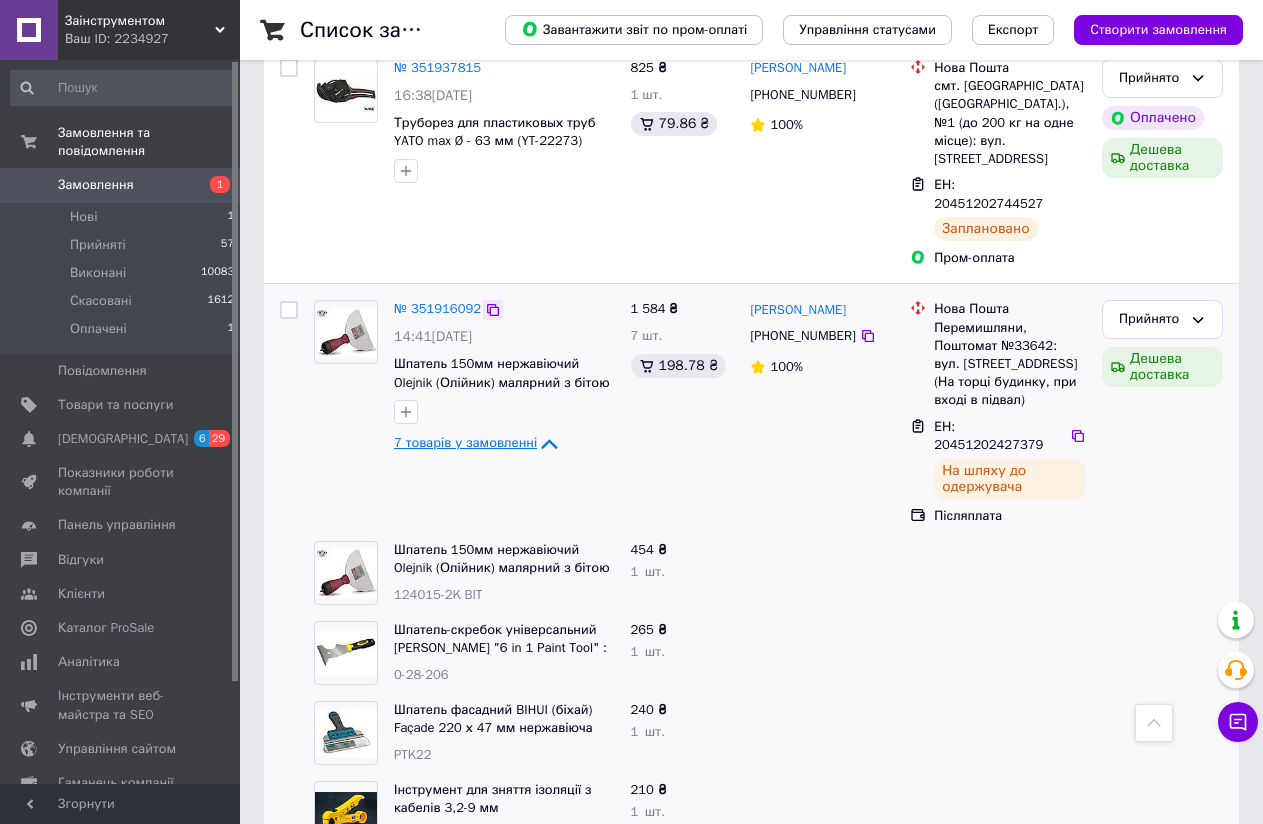 click 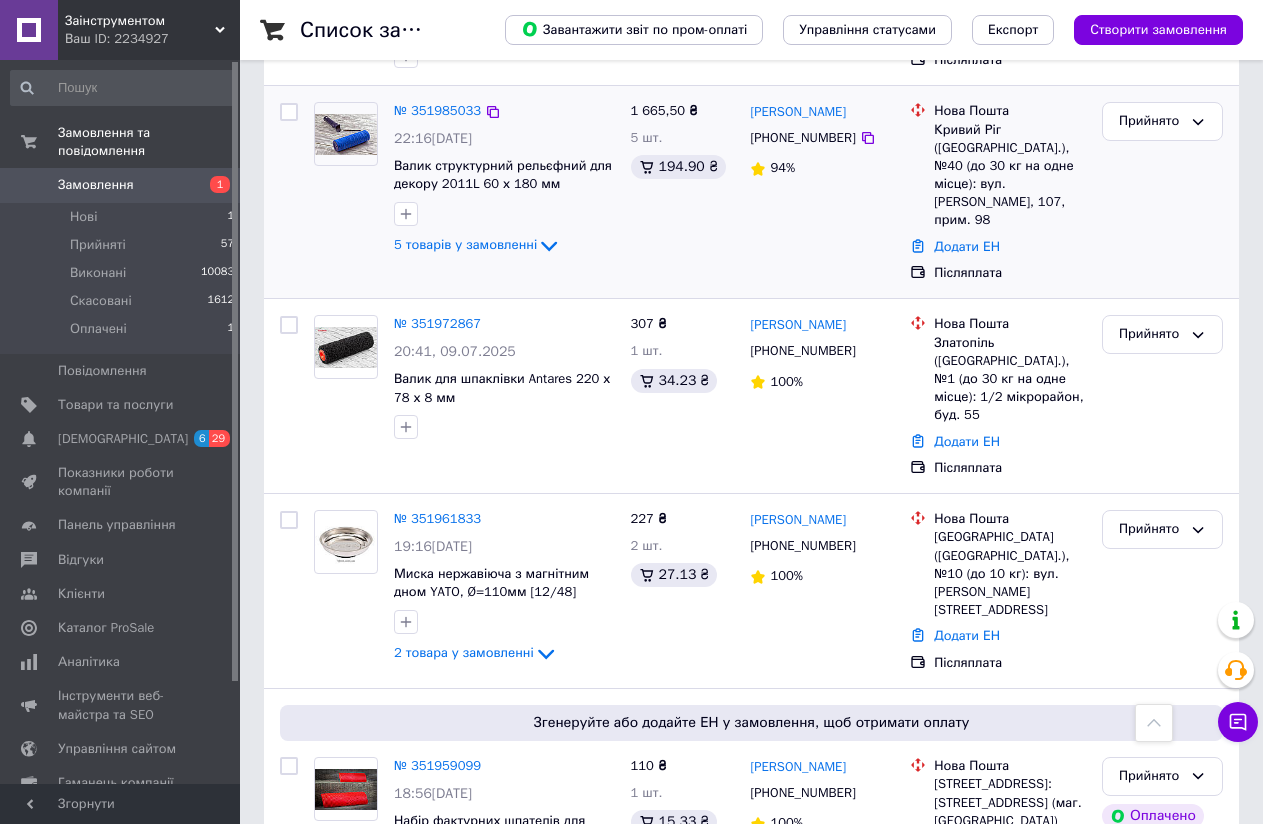 scroll, scrollTop: 1652, scrollLeft: 0, axis: vertical 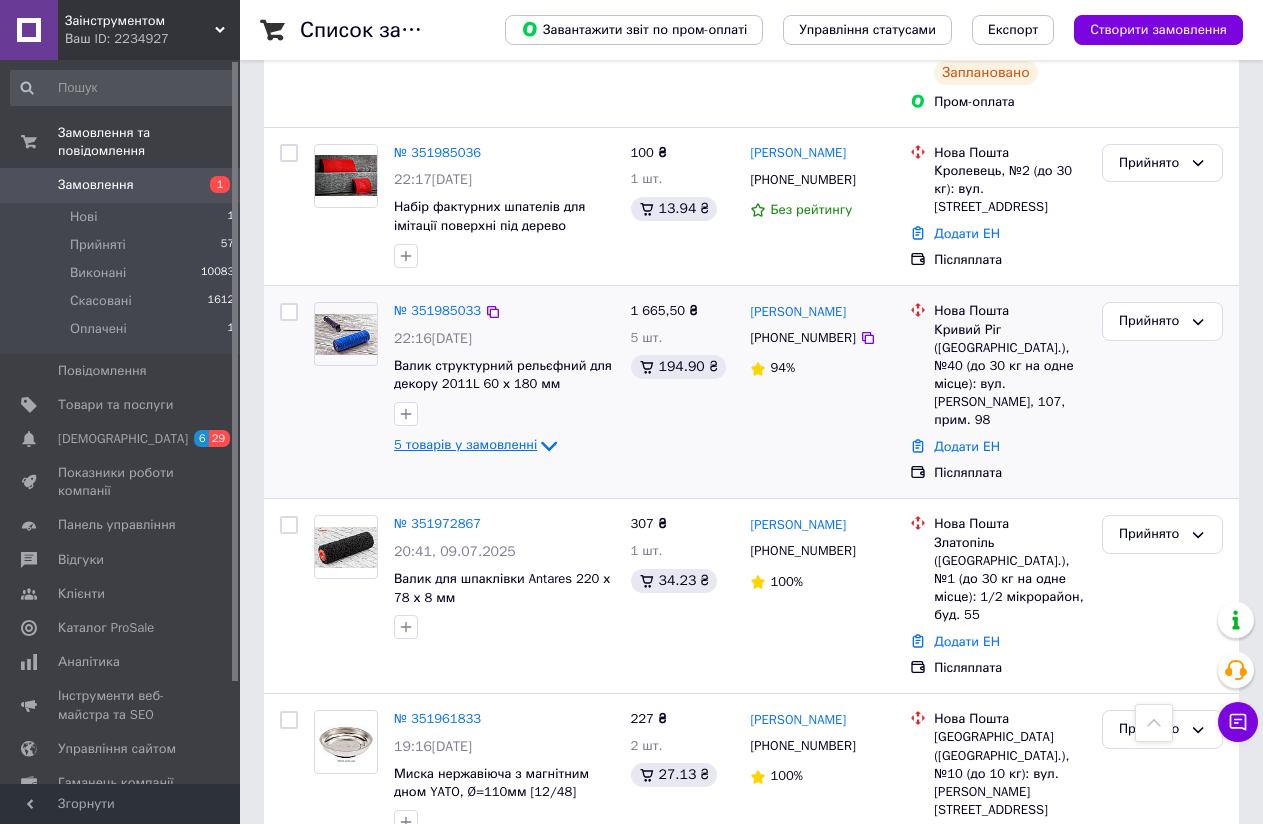 click 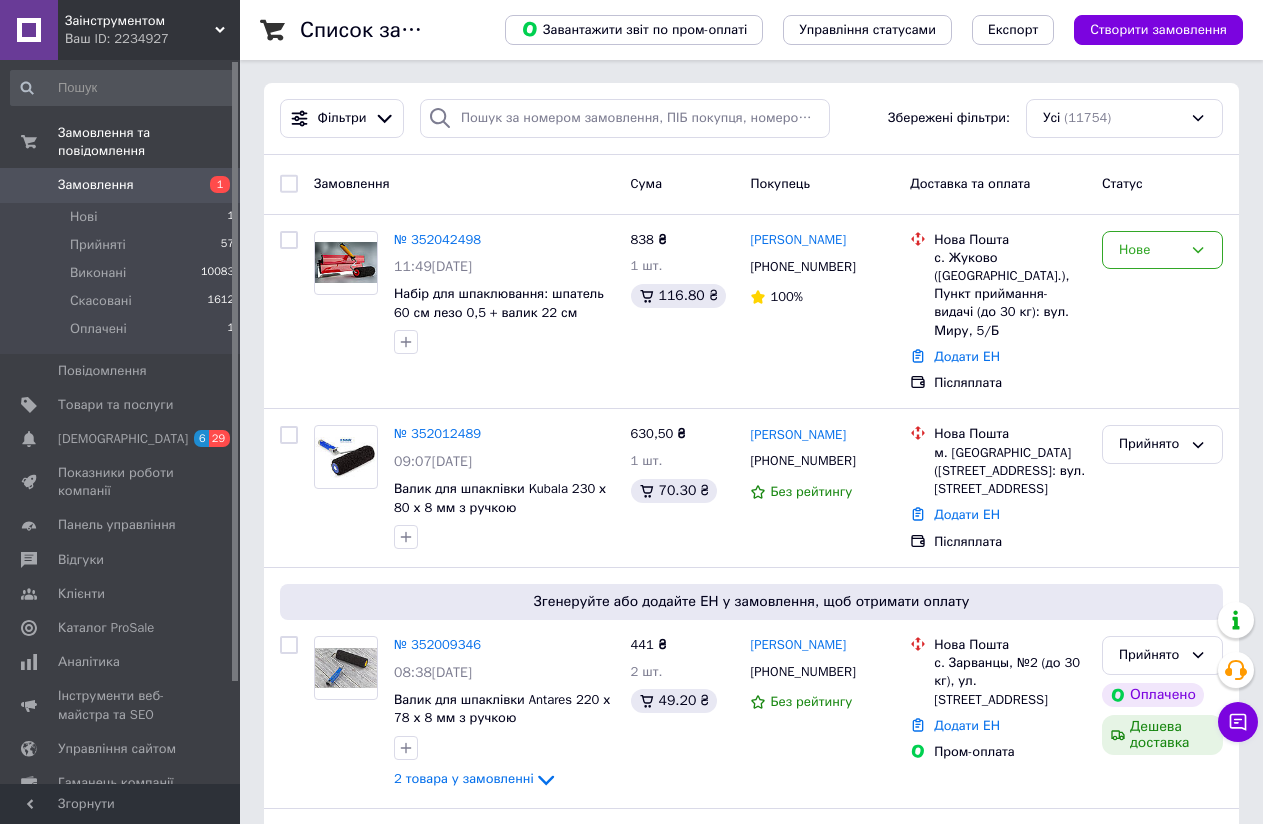 scroll, scrollTop: 0, scrollLeft: 0, axis: both 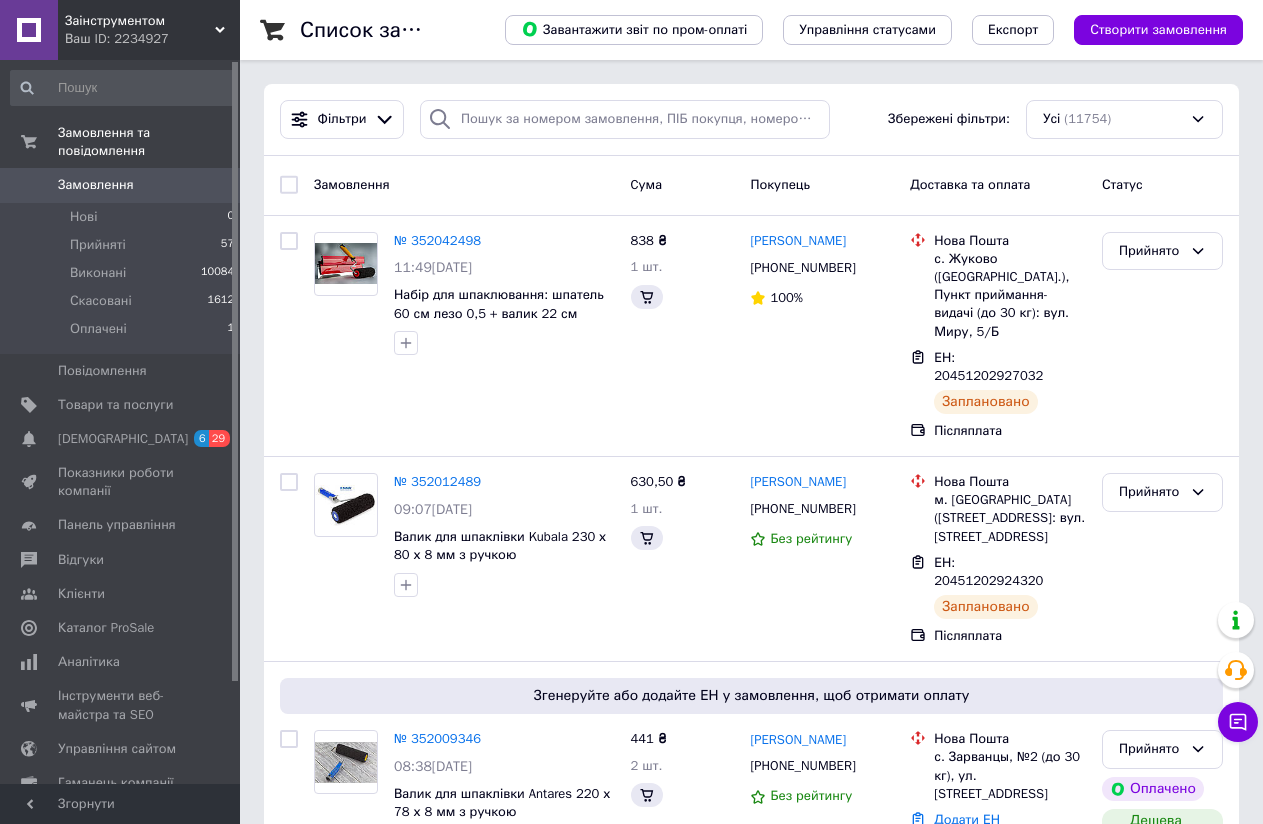 click on "Ваш ID: 2234927" at bounding box center [152, 39] 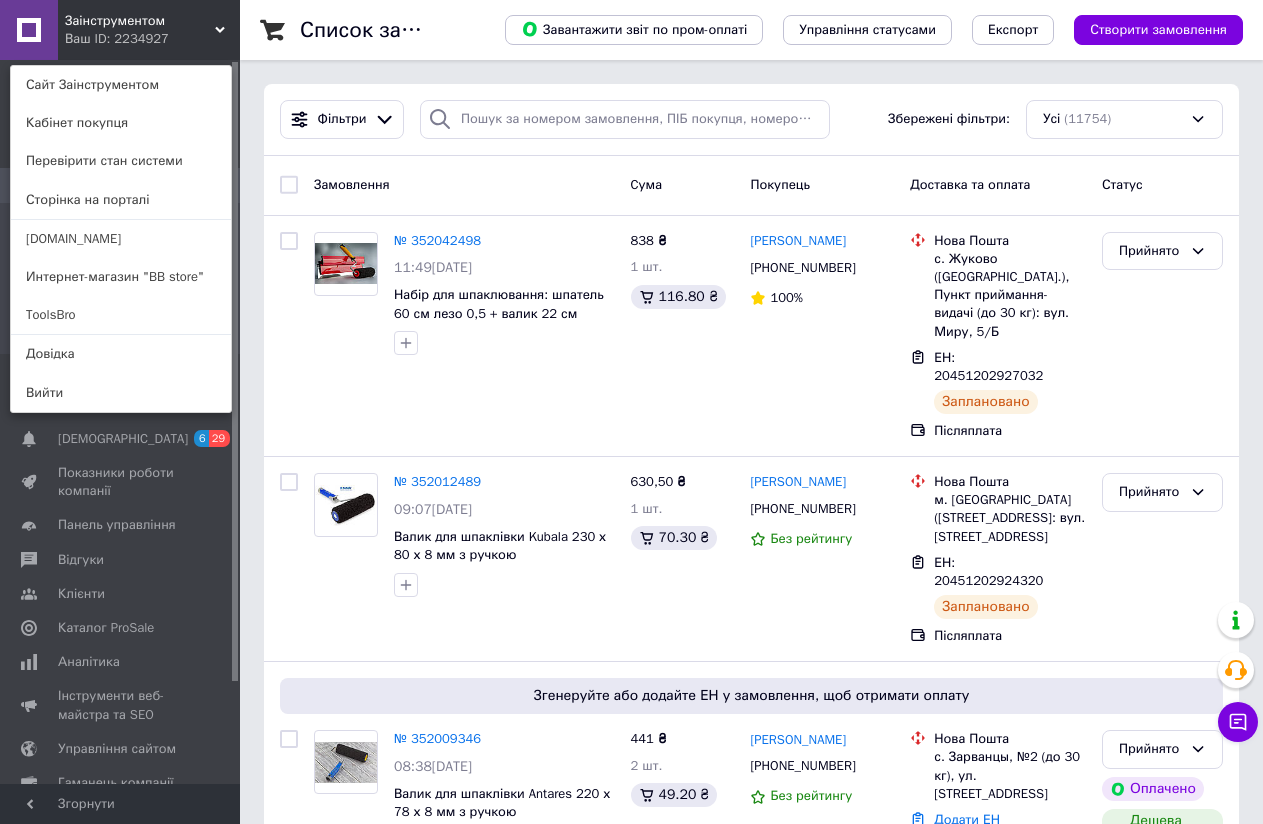 click on "ToolsBro" at bounding box center (121, 315) 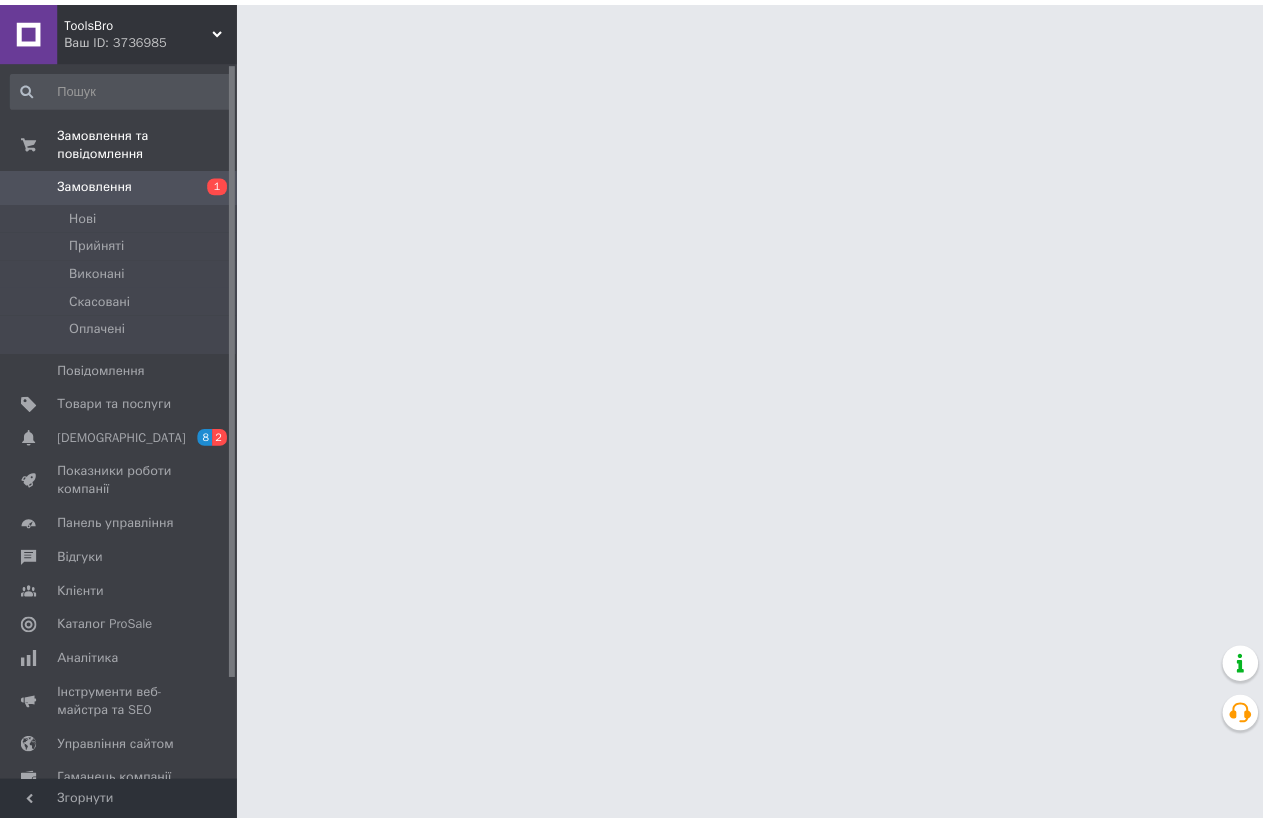 scroll, scrollTop: 0, scrollLeft: 0, axis: both 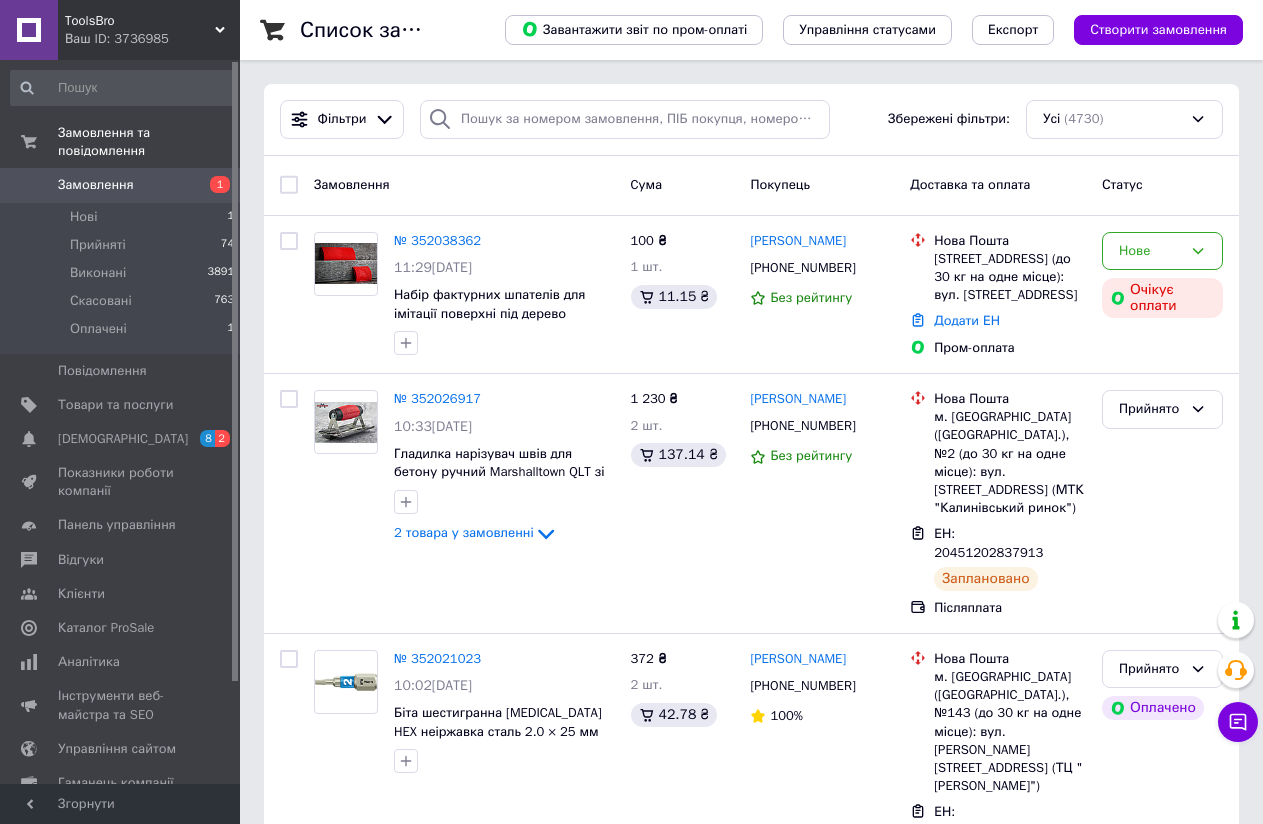 click on "Ваш ID: 3736985" at bounding box center (152, 39) 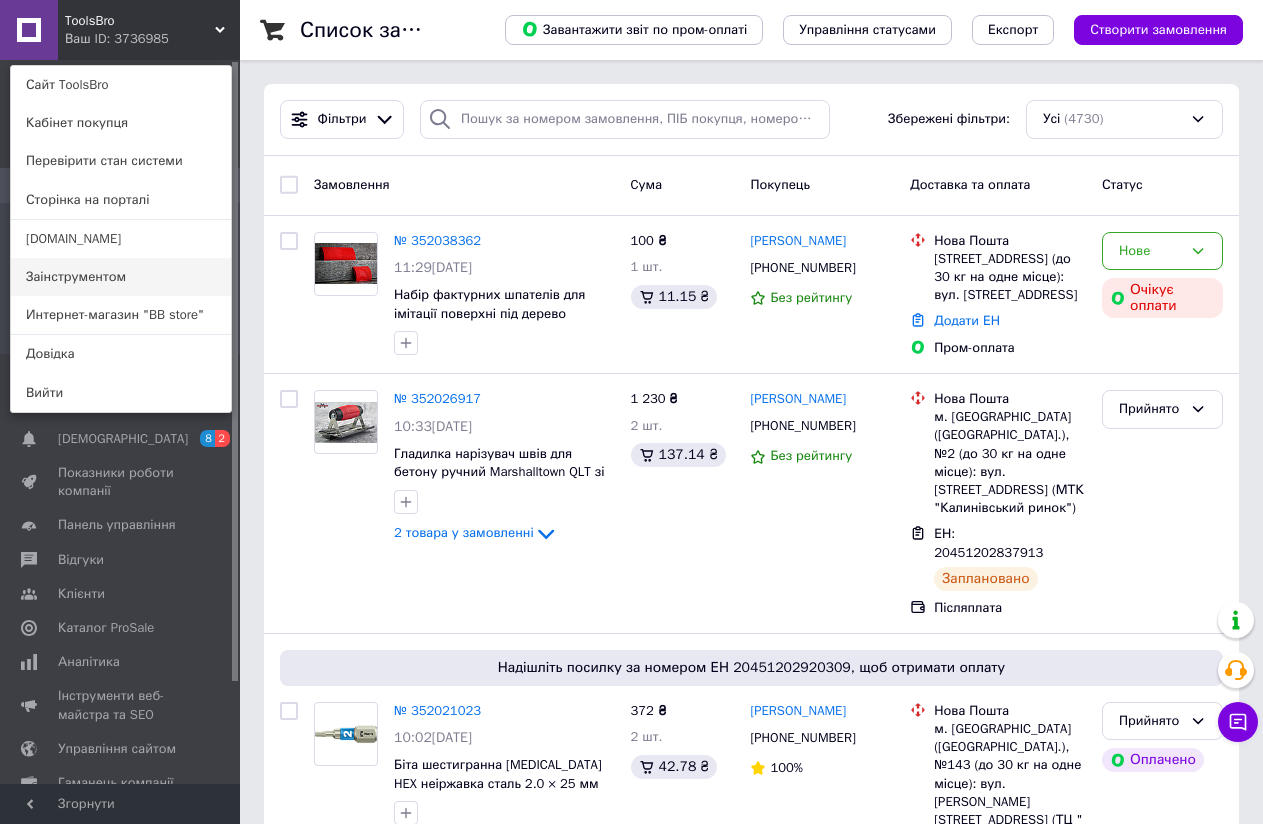 click on "Заінструментом" at bounding box center (121, 277) 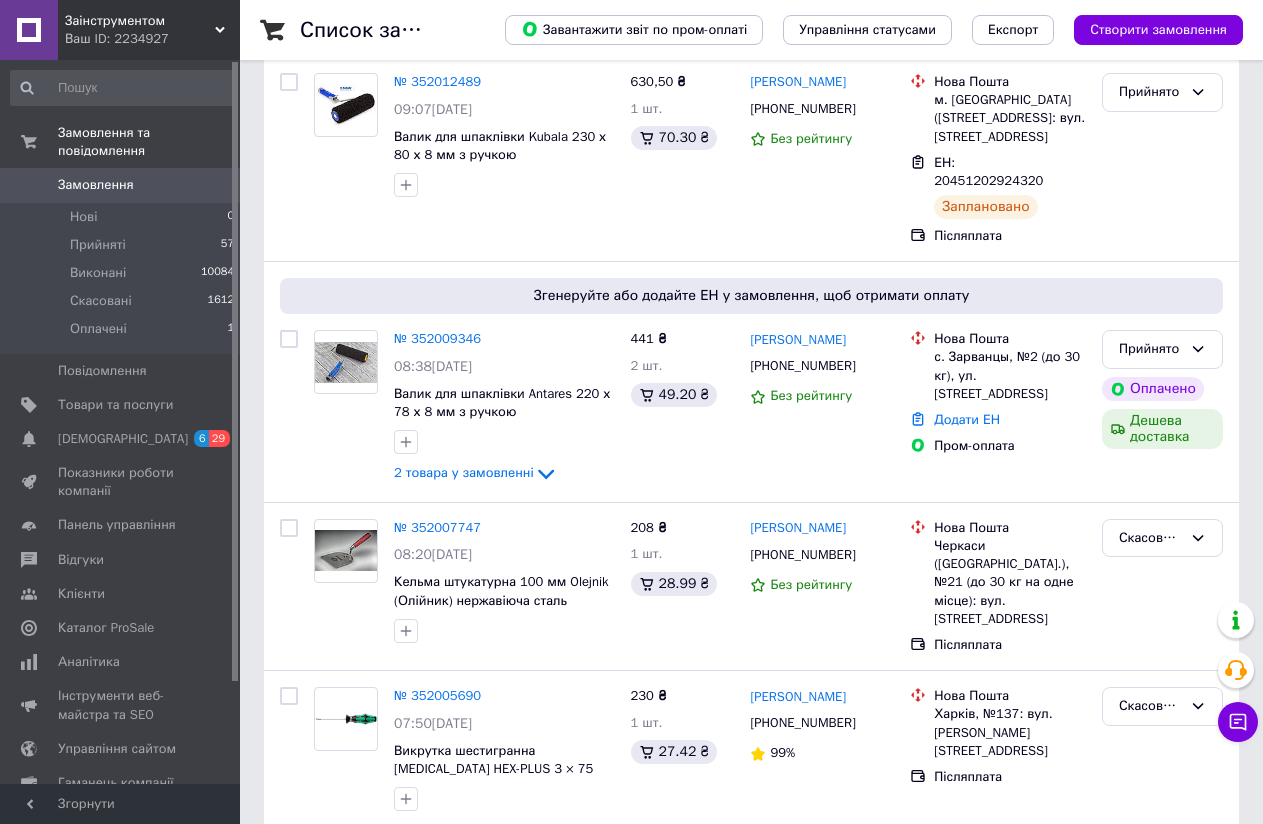 scroll, scrollTop: 0, scrollLeft: 0, axis: both 